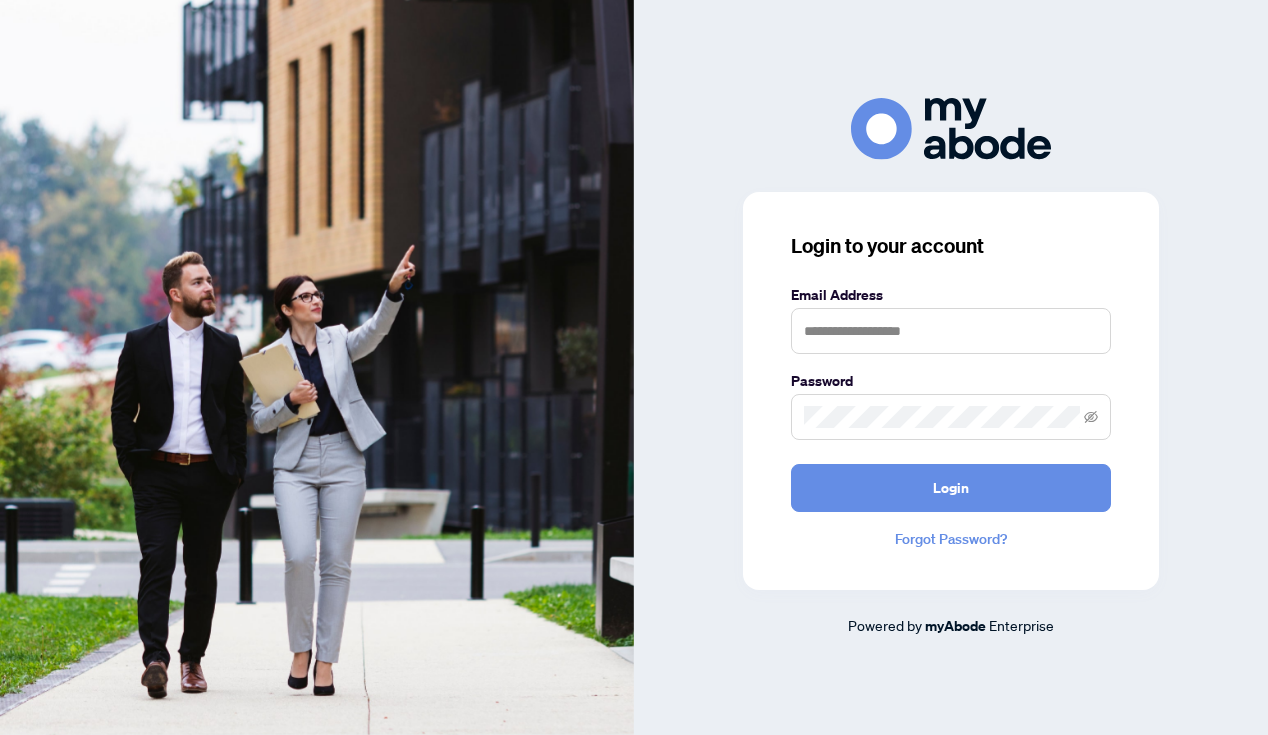 scroll, scrollTop: 0, scrollLeft: 0, axis: both 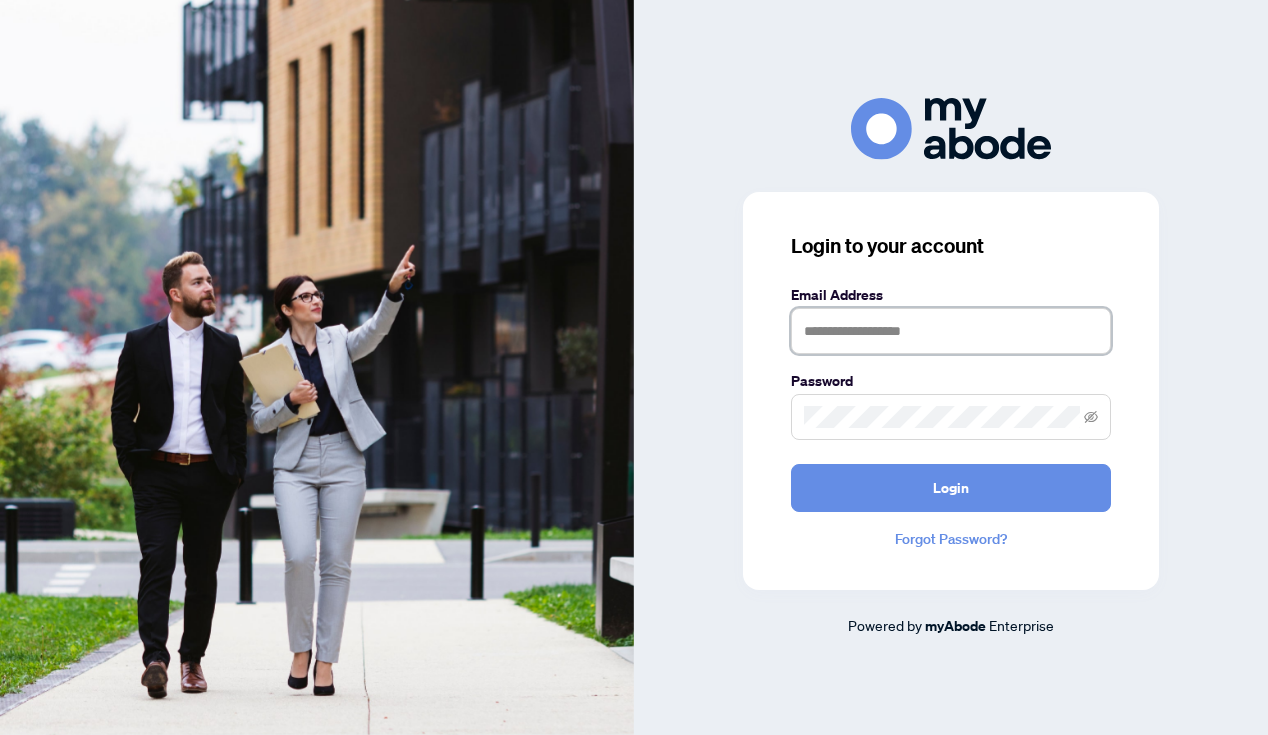click at bounding box center (951, 331) 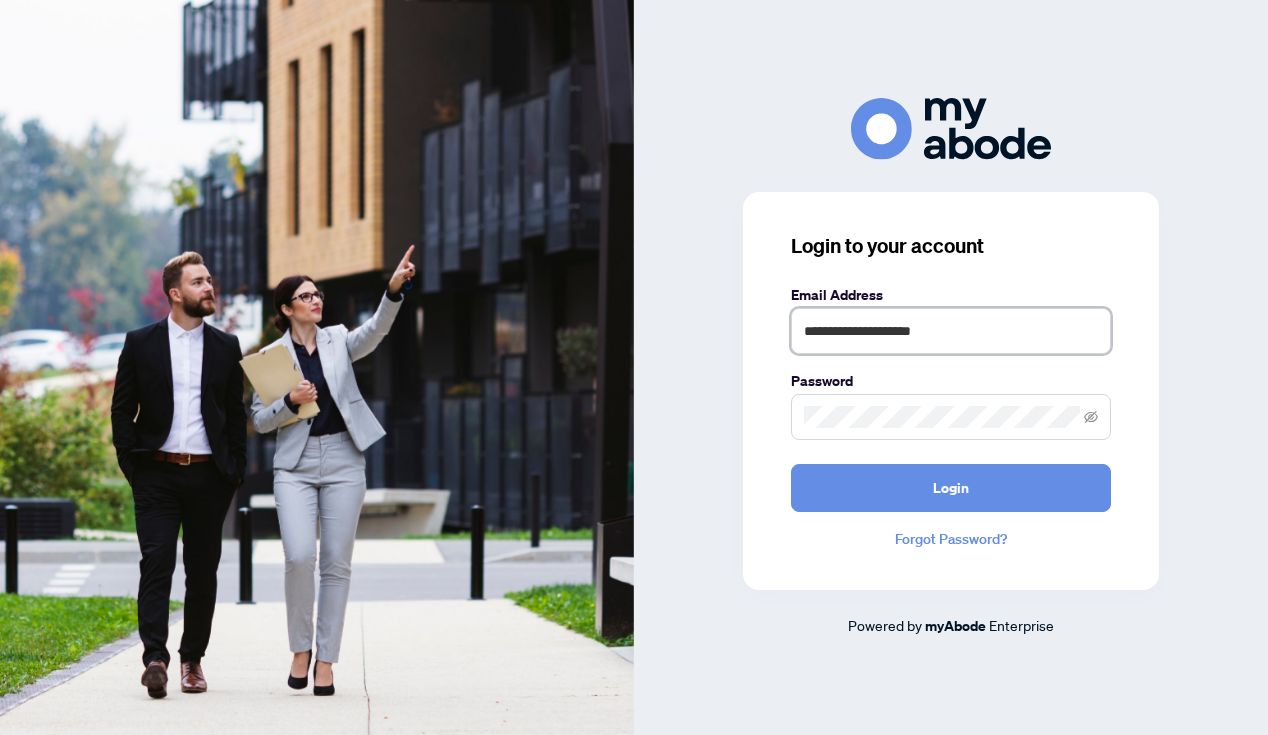 type on "**********" 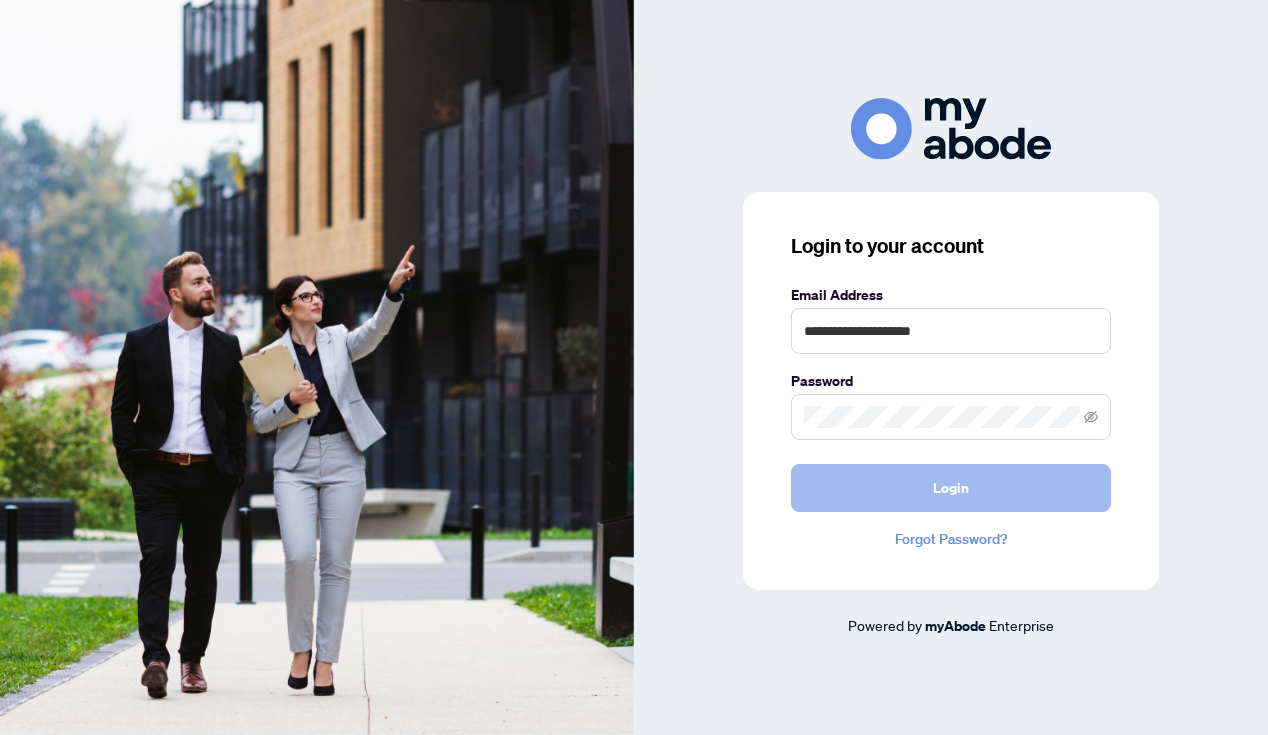 click on "Login" at bounding box center [951, 488] 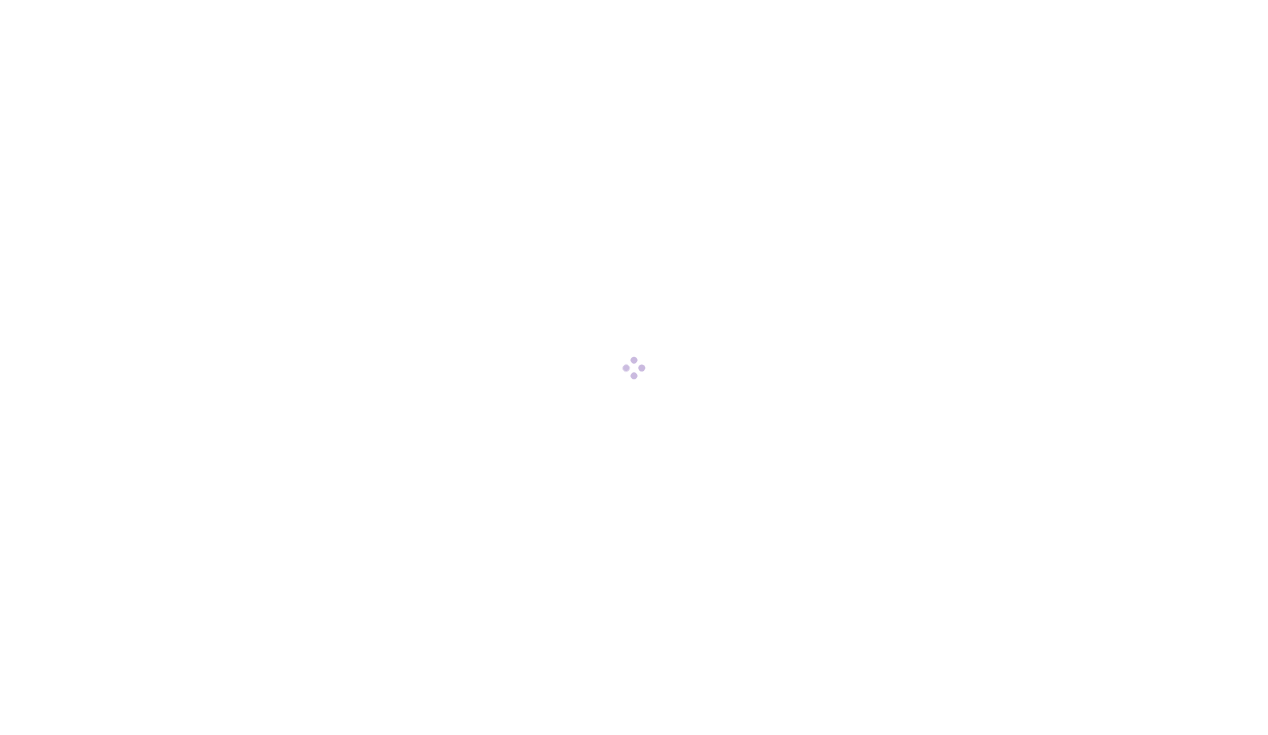 scroll, scrollTop: 0, scrollLeft: 0, axis: both 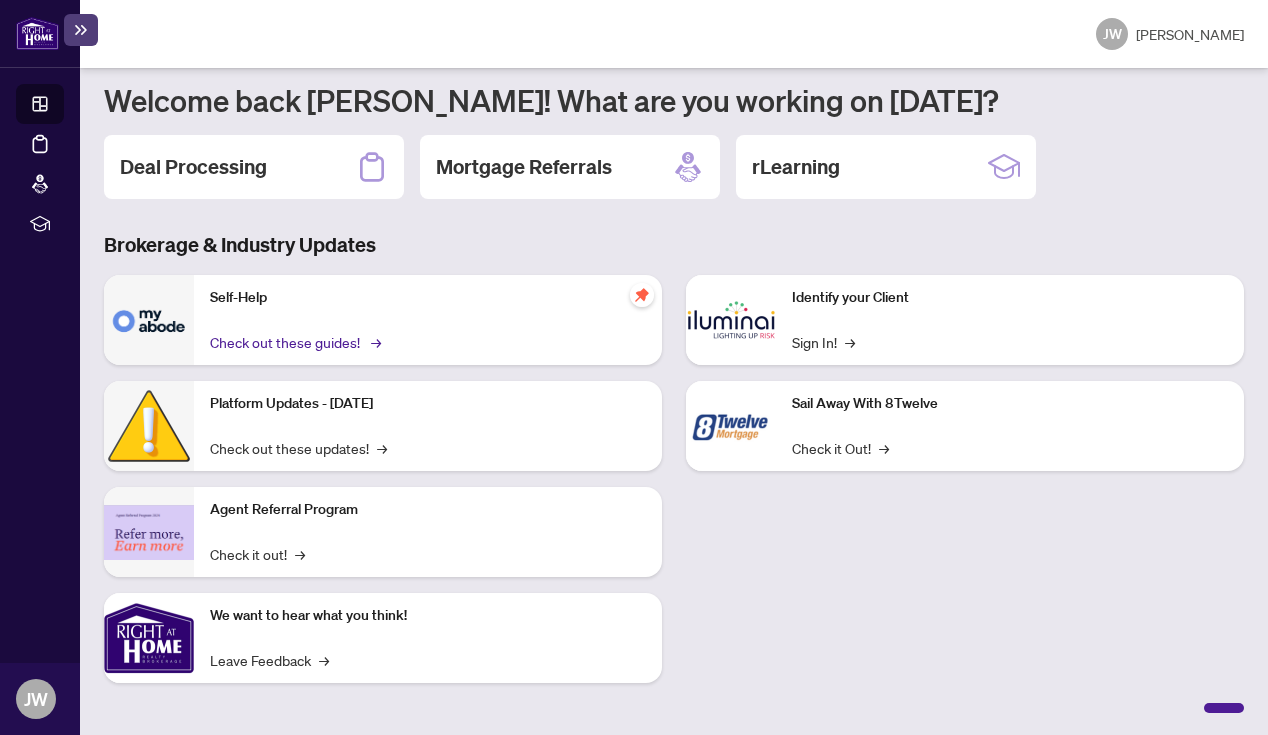 click on "Check out these guides! →" at bounding box center (294, 342) 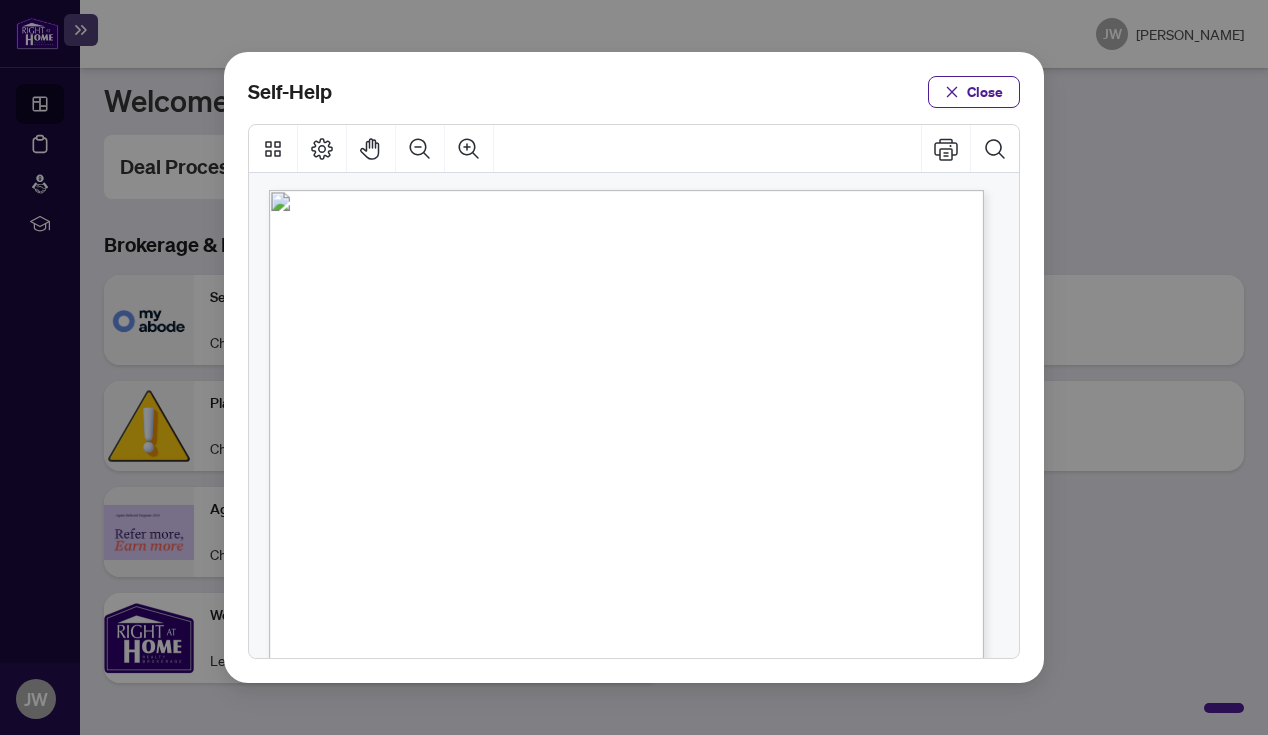 scroll, scrollTop: 0, scrollLeft: 0, axis: both 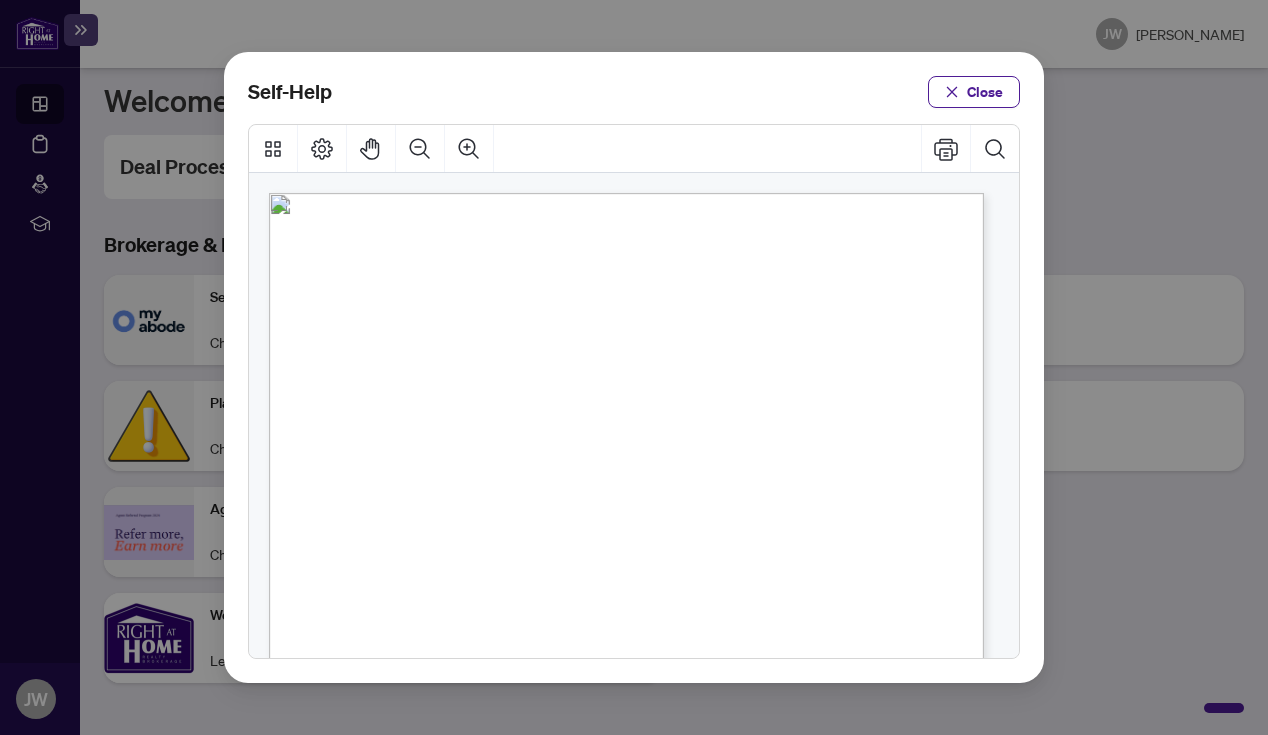 click on "Video" at bounding box center [682, 304] 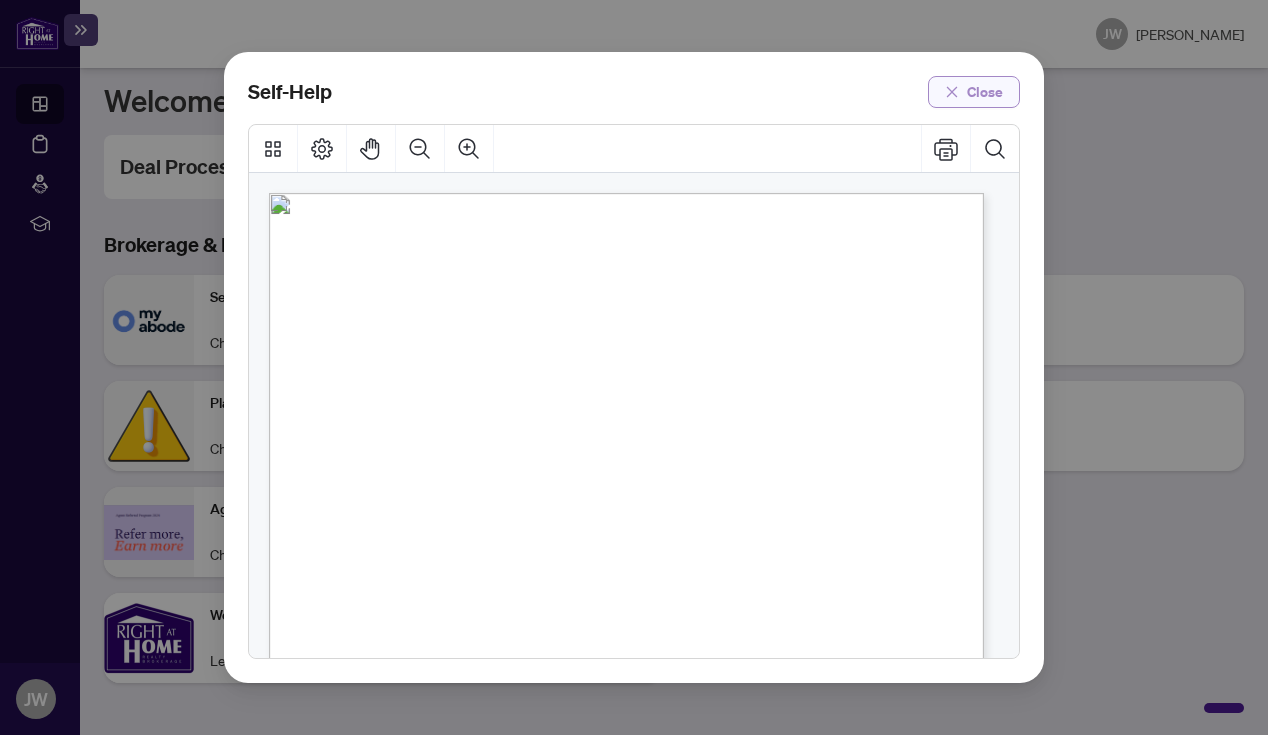 click on "Close" at bounding box center (985, 92) 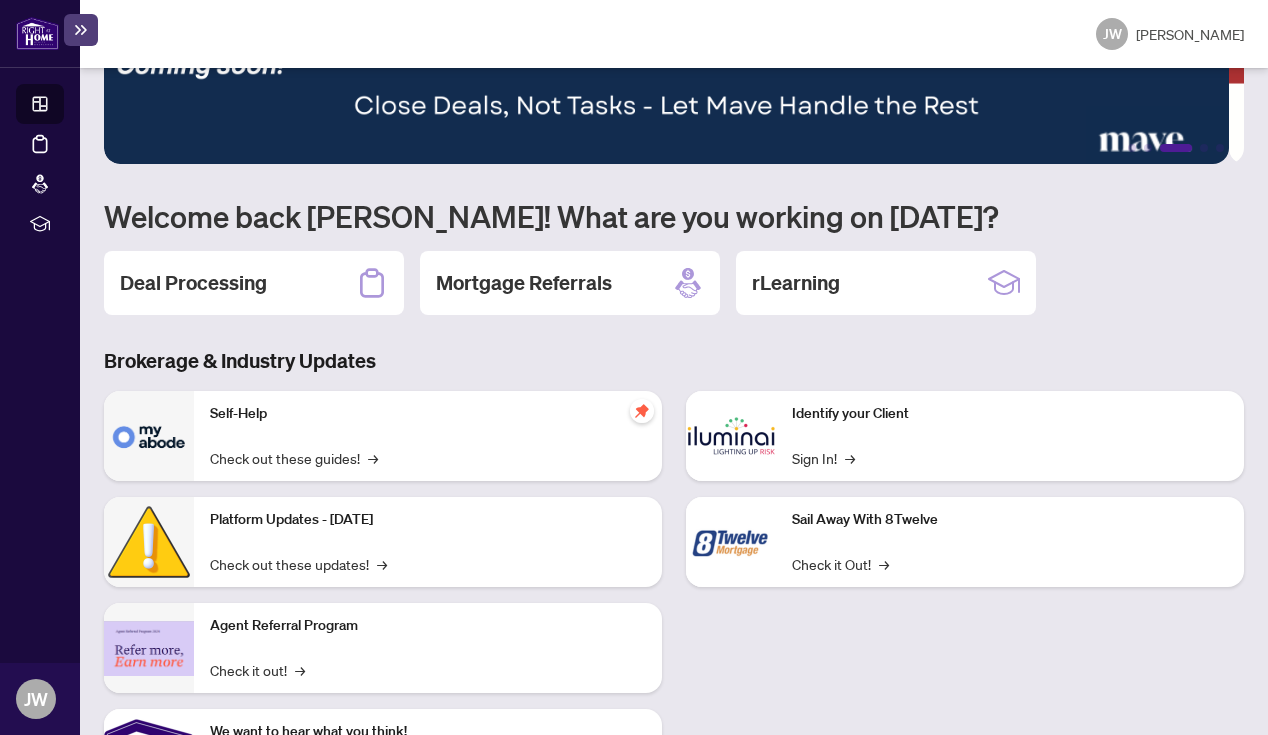 scroll, scrollTop: 0, scrollLeft: 0, axis: both 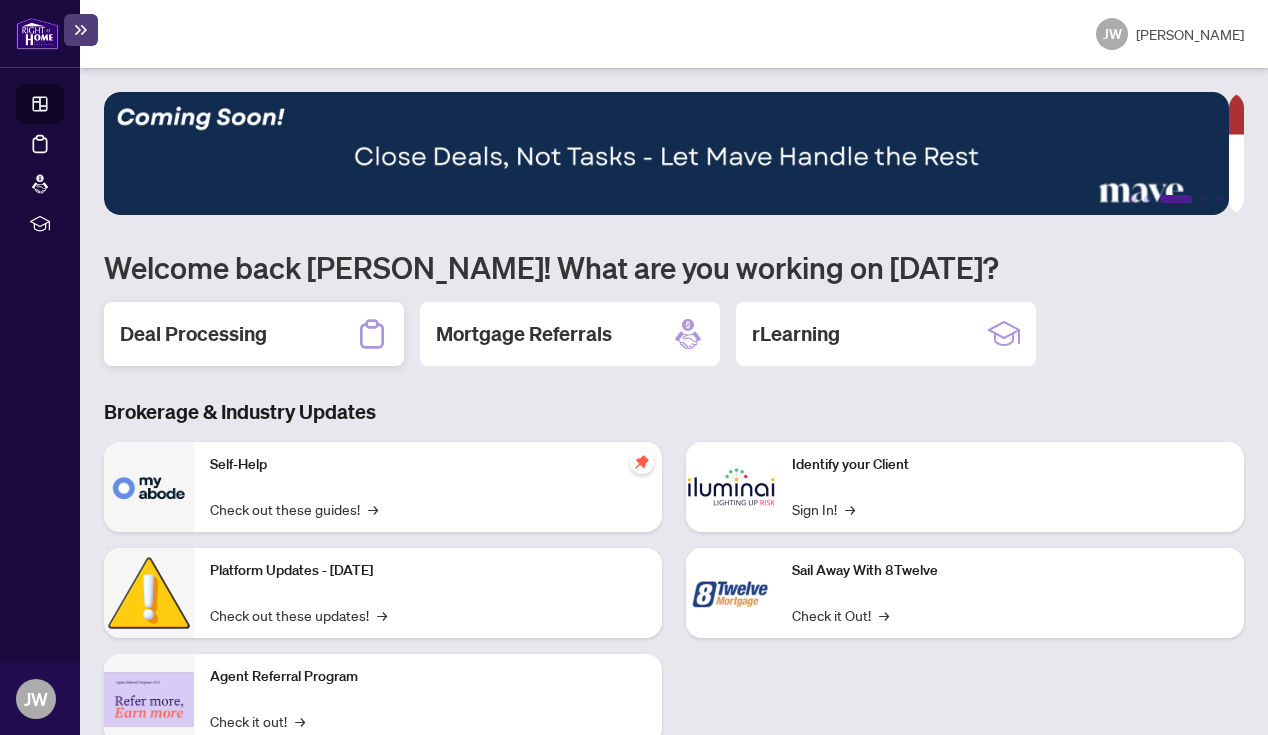 click on "Deal Processing" at bounding box center (193, 334) 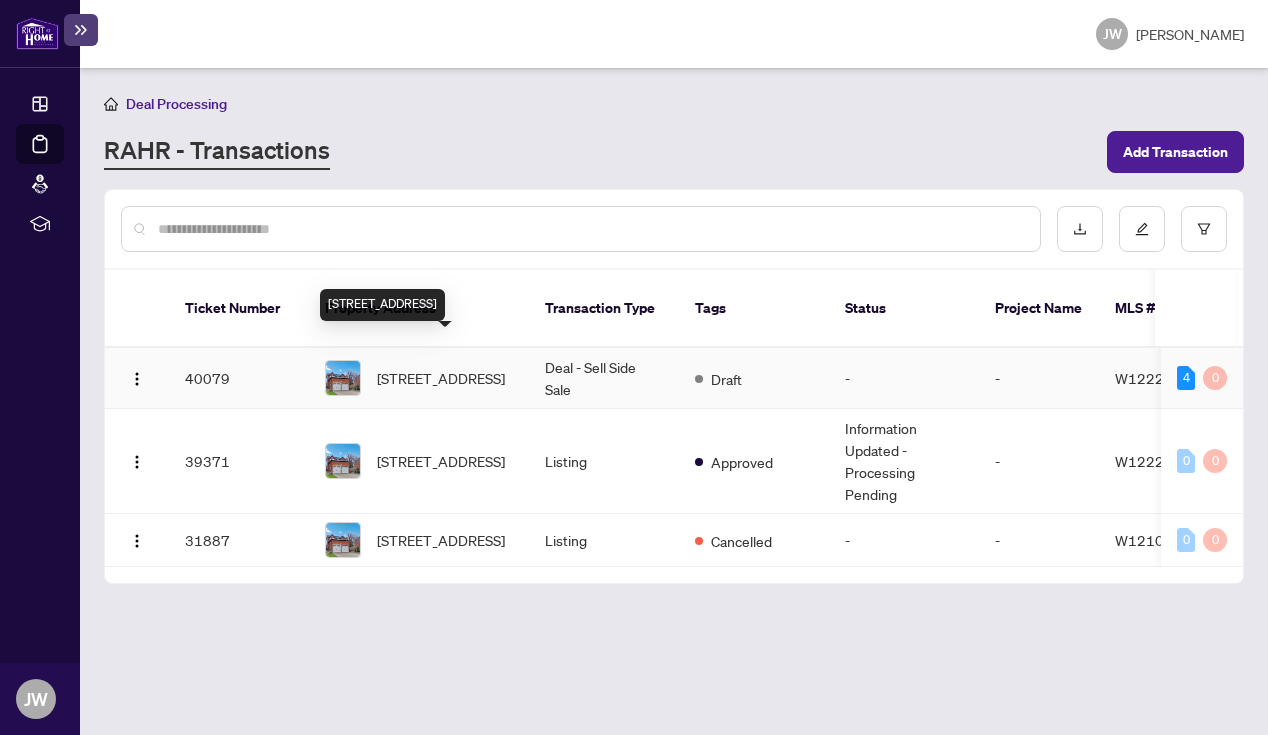 click on "3298 Pilcom Cres, Mississauga, Ontario L5B 3X4, Canada" at bounding box center (441, 378) 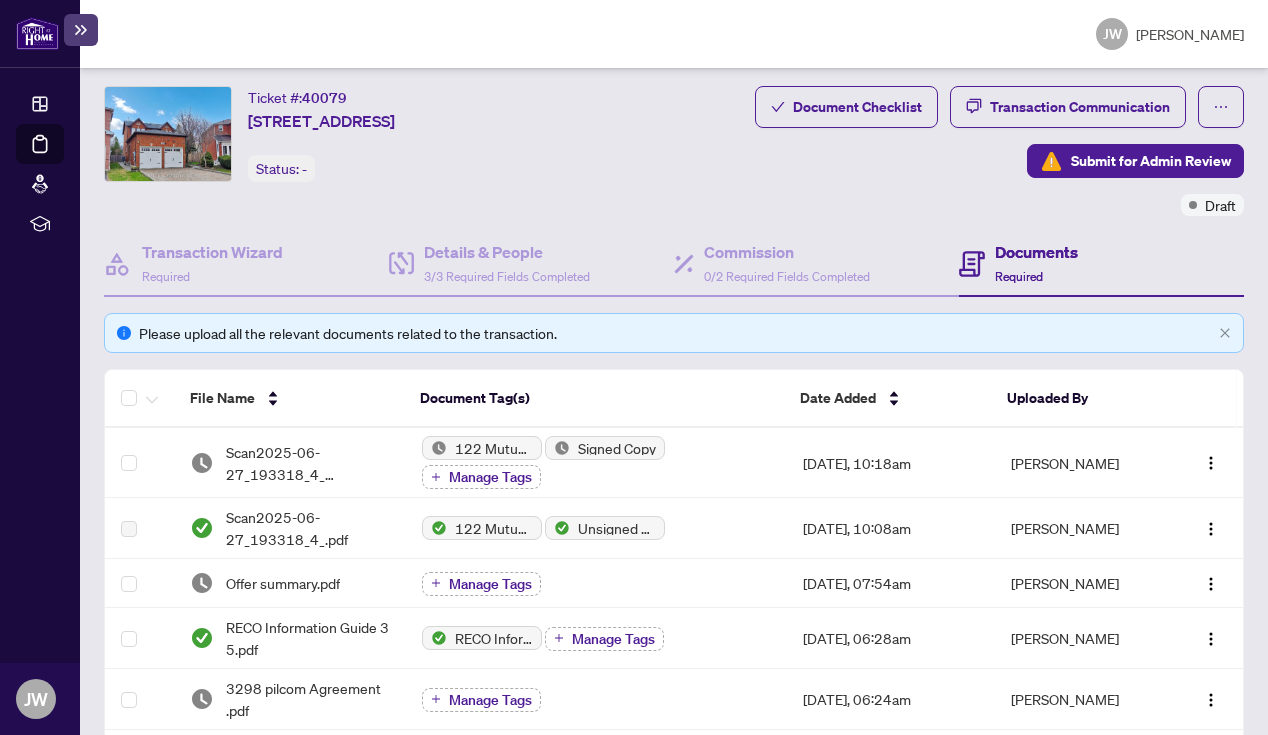scroll, scrollTop: 0, scrollLeft: 0, axis: both 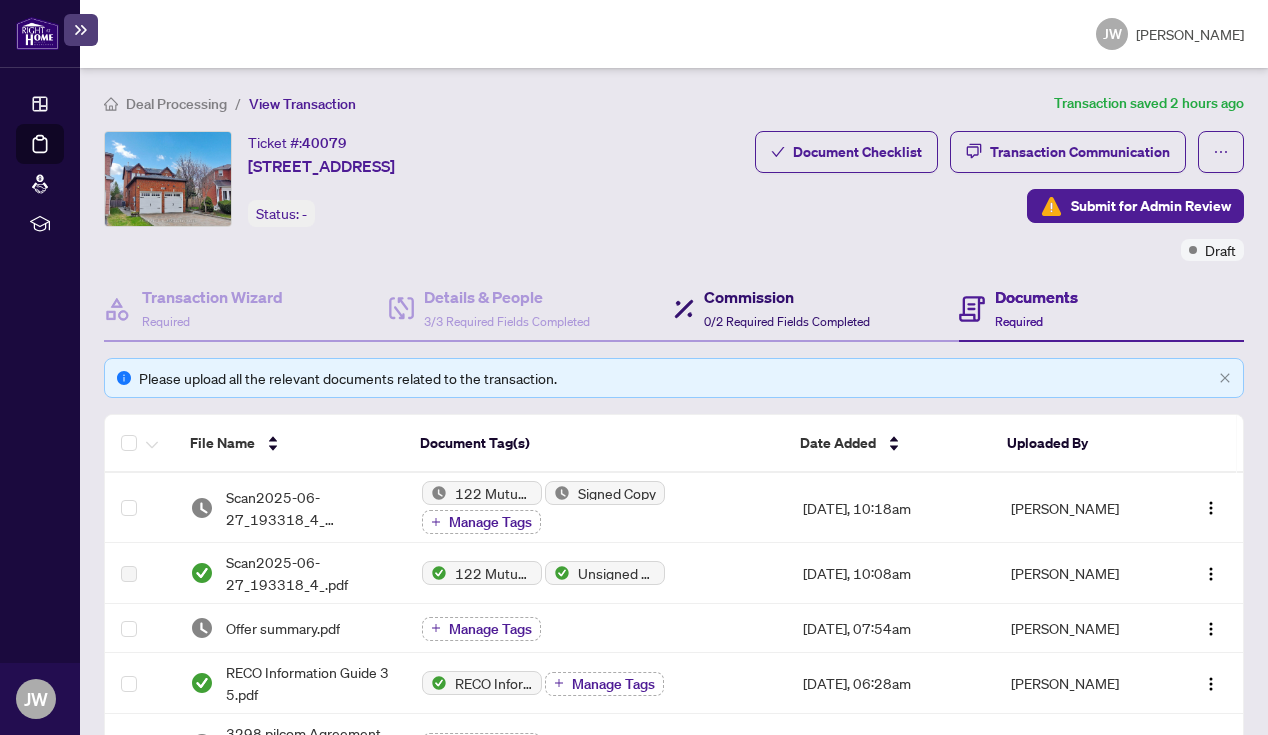 click on "Commission" at bounding box center (787, 297) 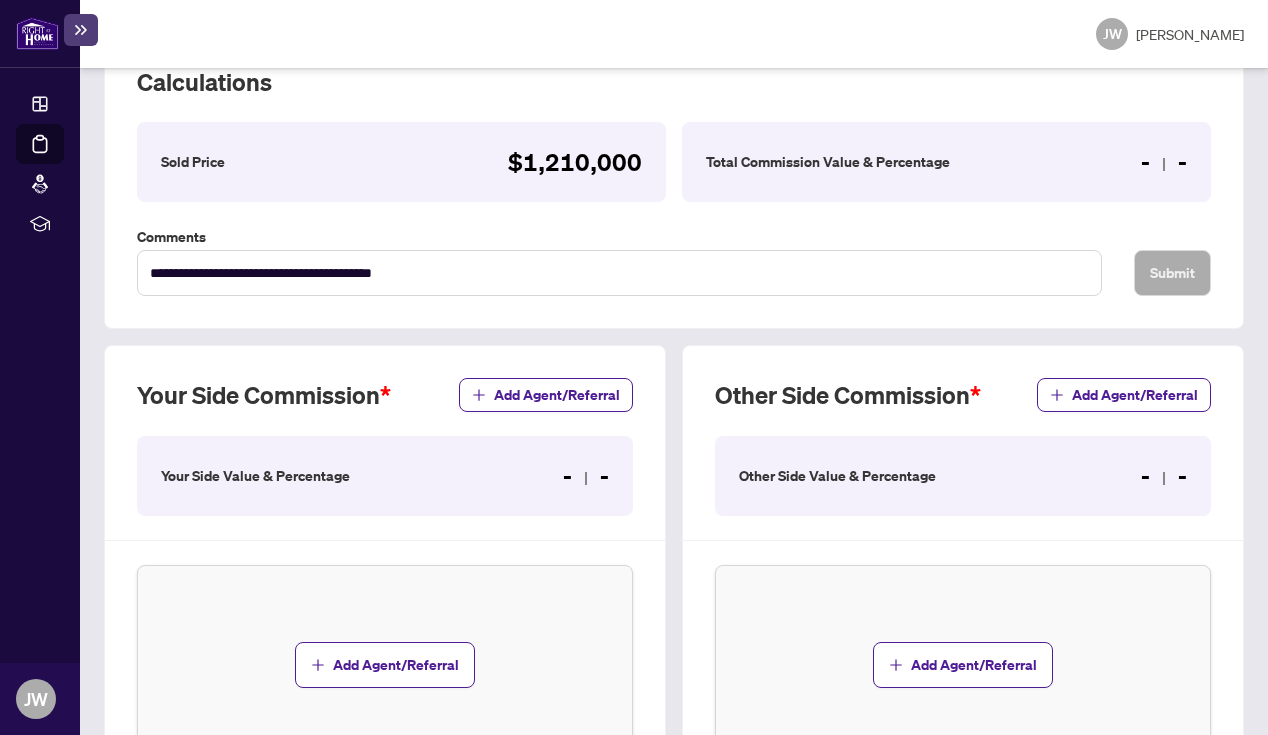 scroll, scrollTop: 383, scrollLeft: 0, axis: vertical 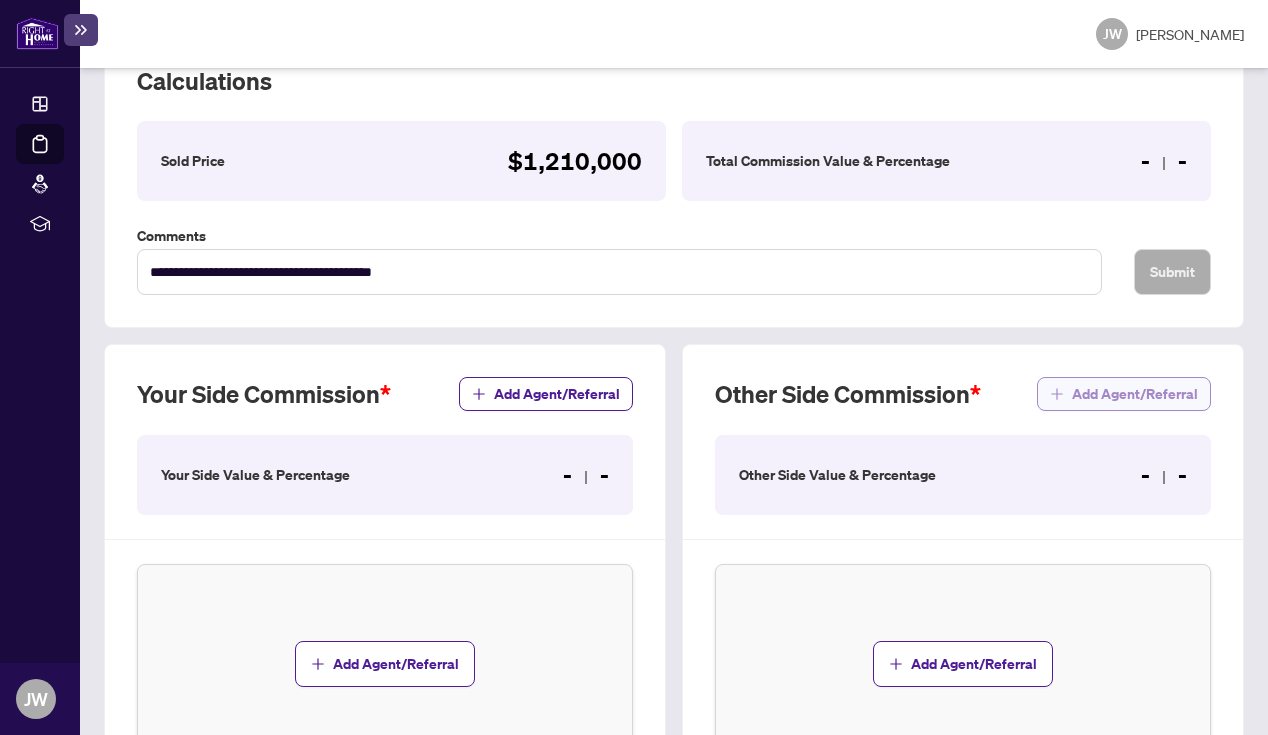 click on "Add Agent/Referral" at bounding box center (1135, 394) 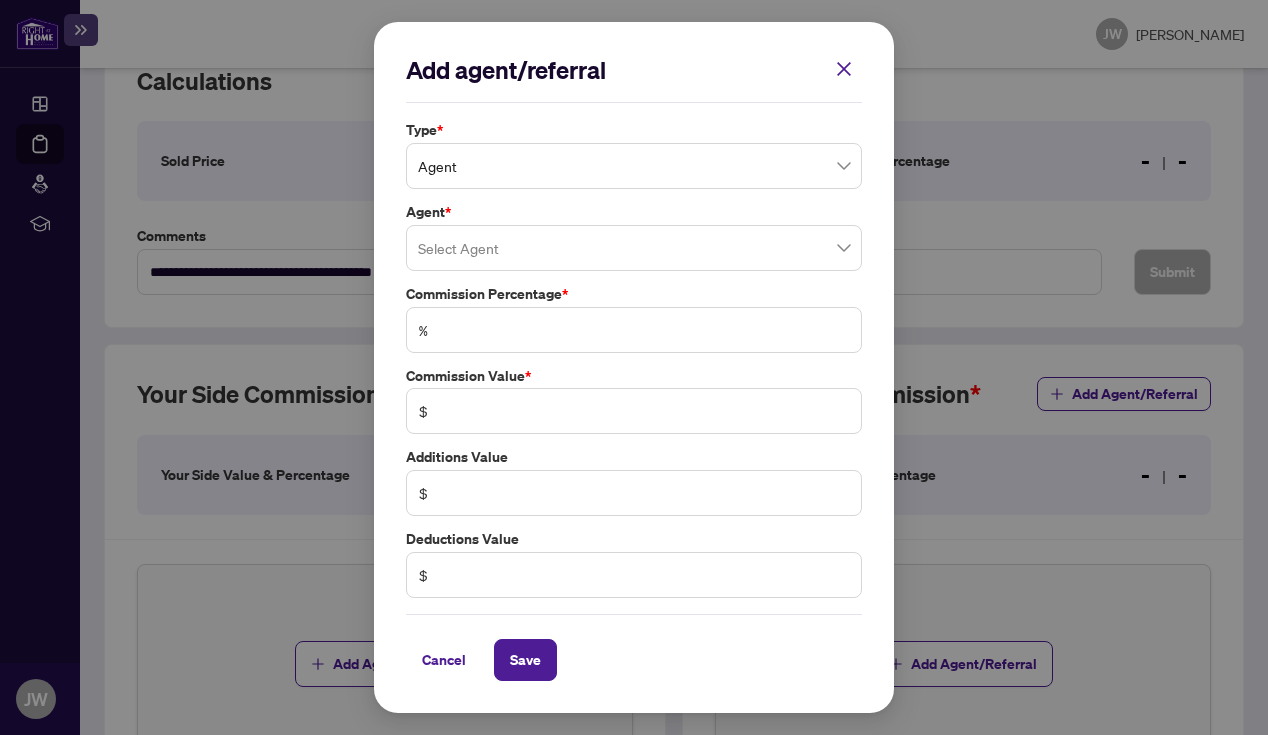 click at bounding box center [634, 248] 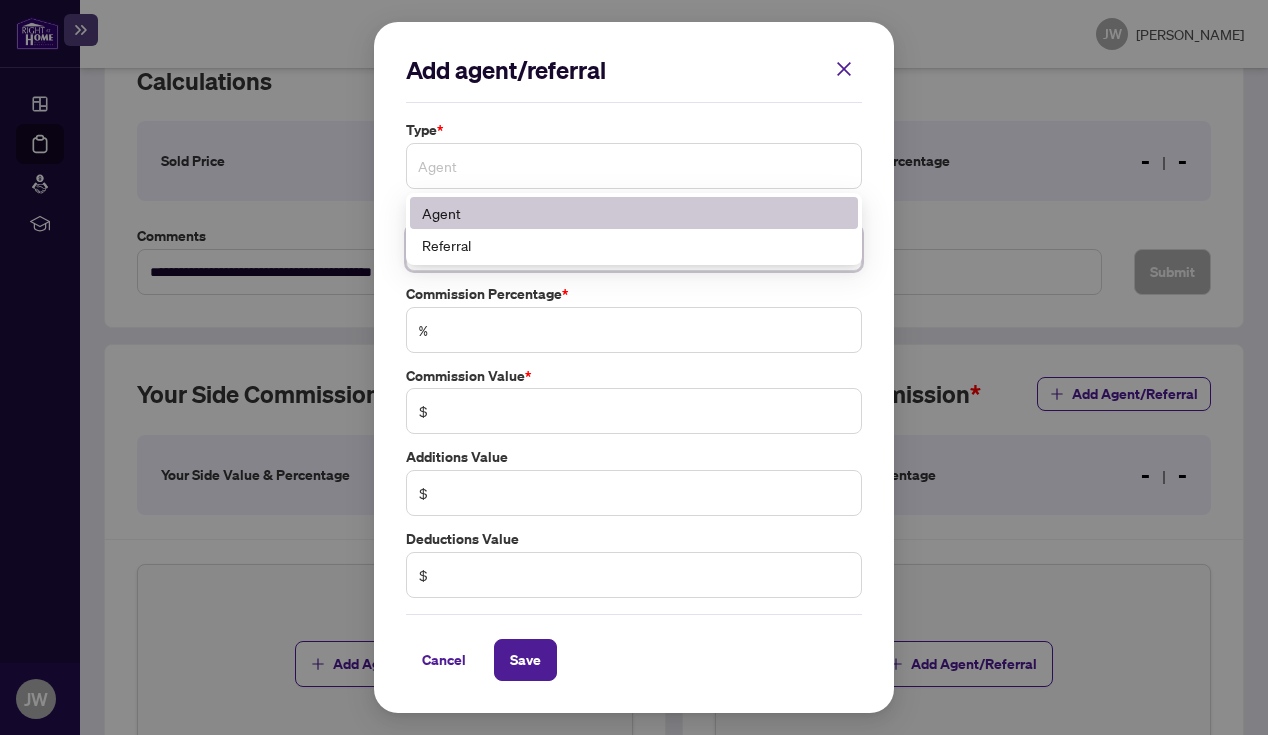 click on "Agent" at bounding box center (634, 166) 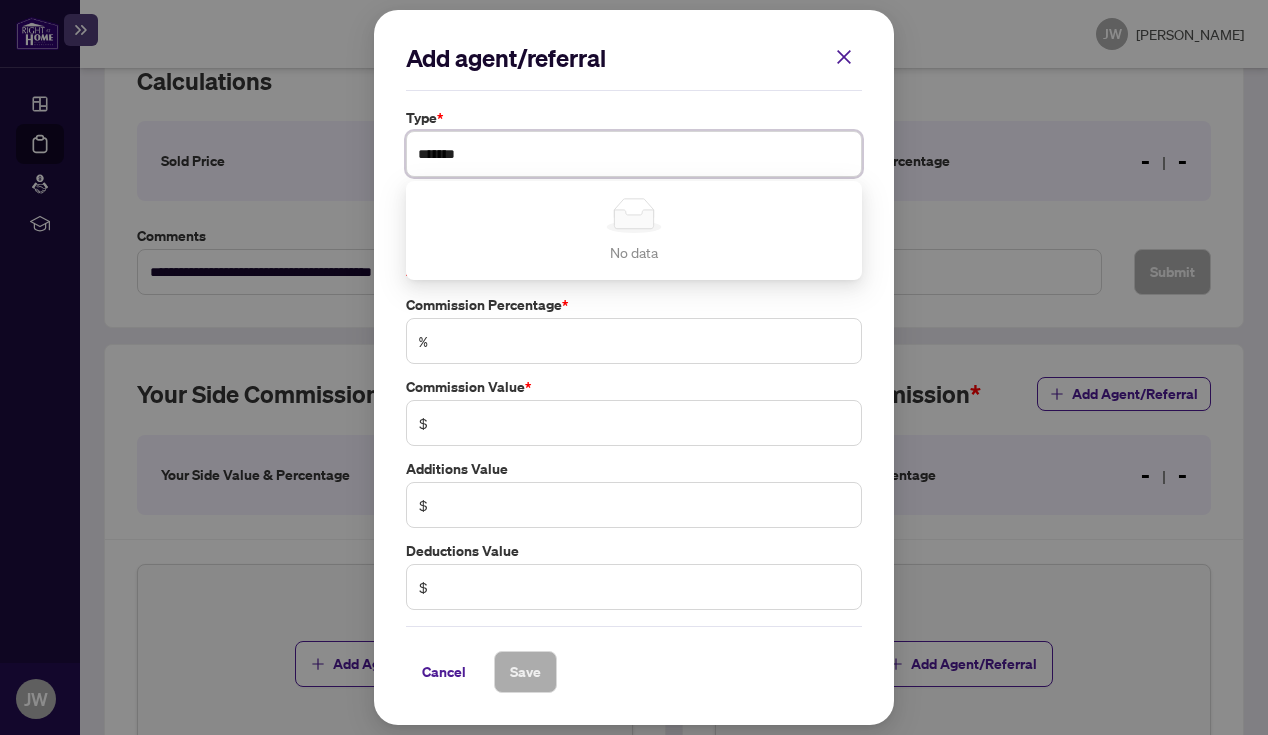 click on "*******" at bounding box center [634, 154] 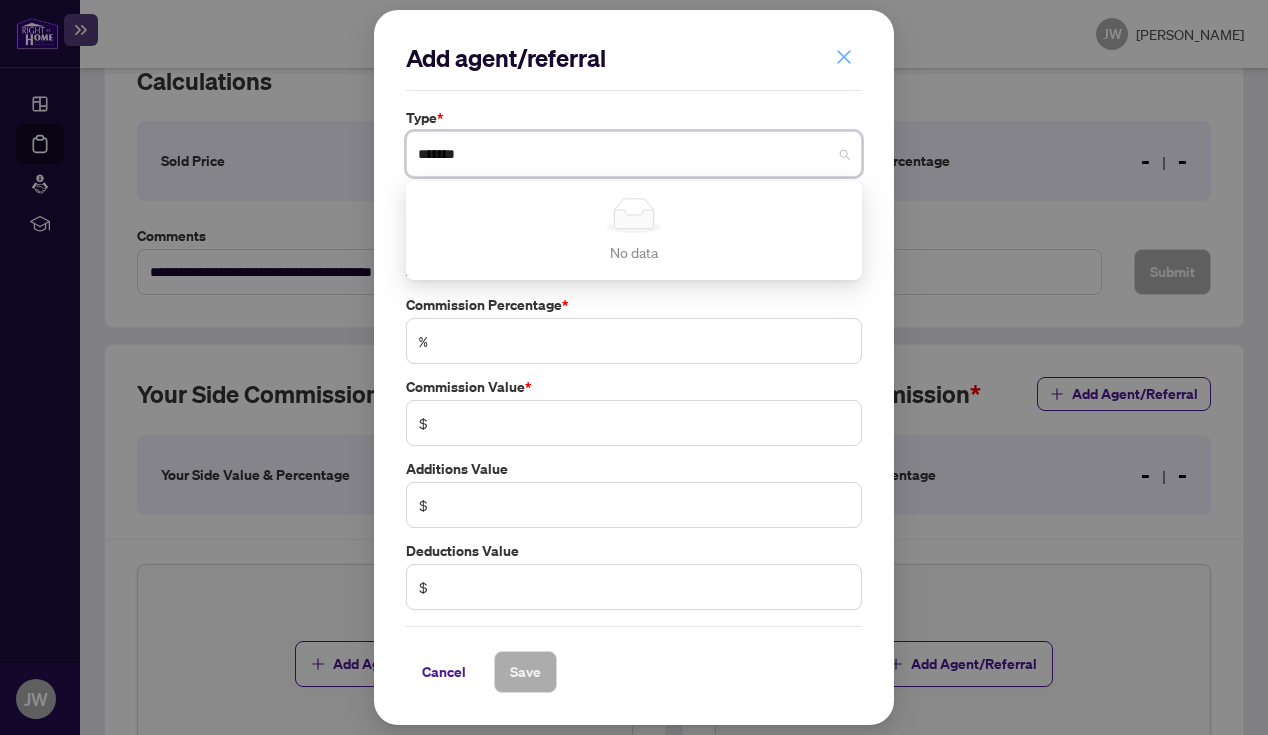 type on "*******" 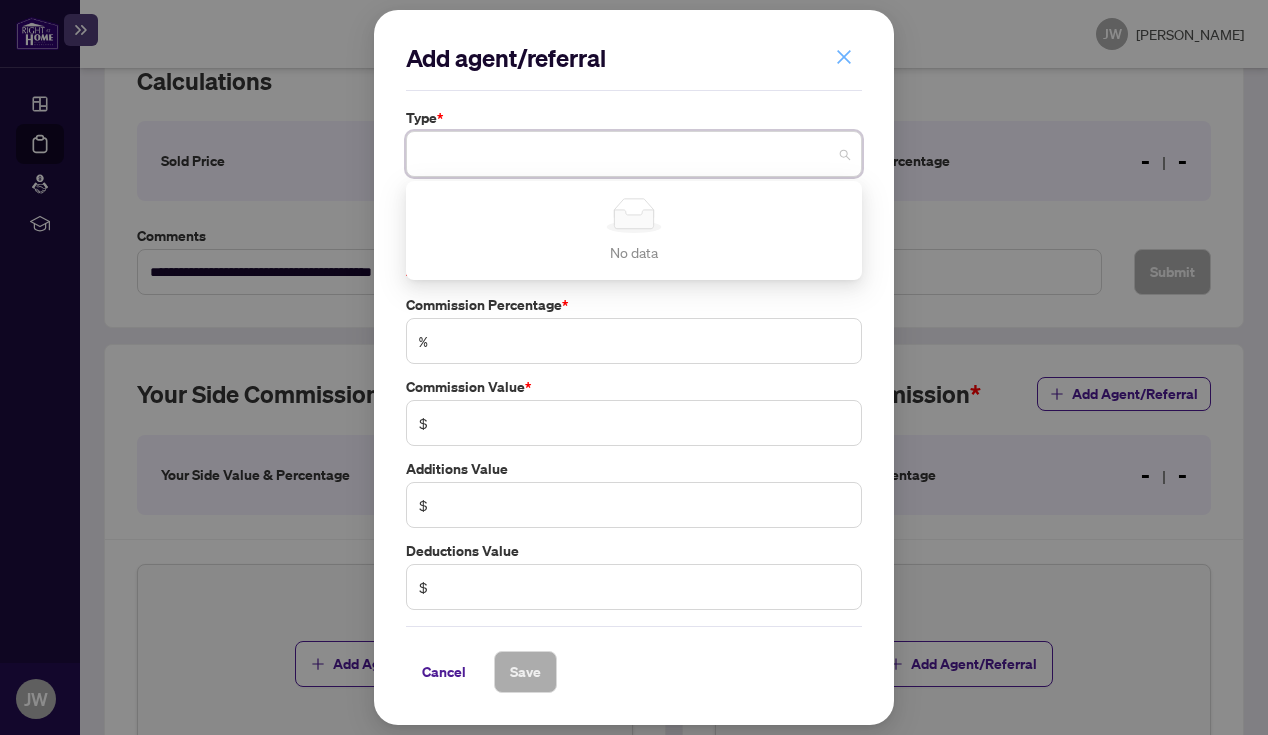click 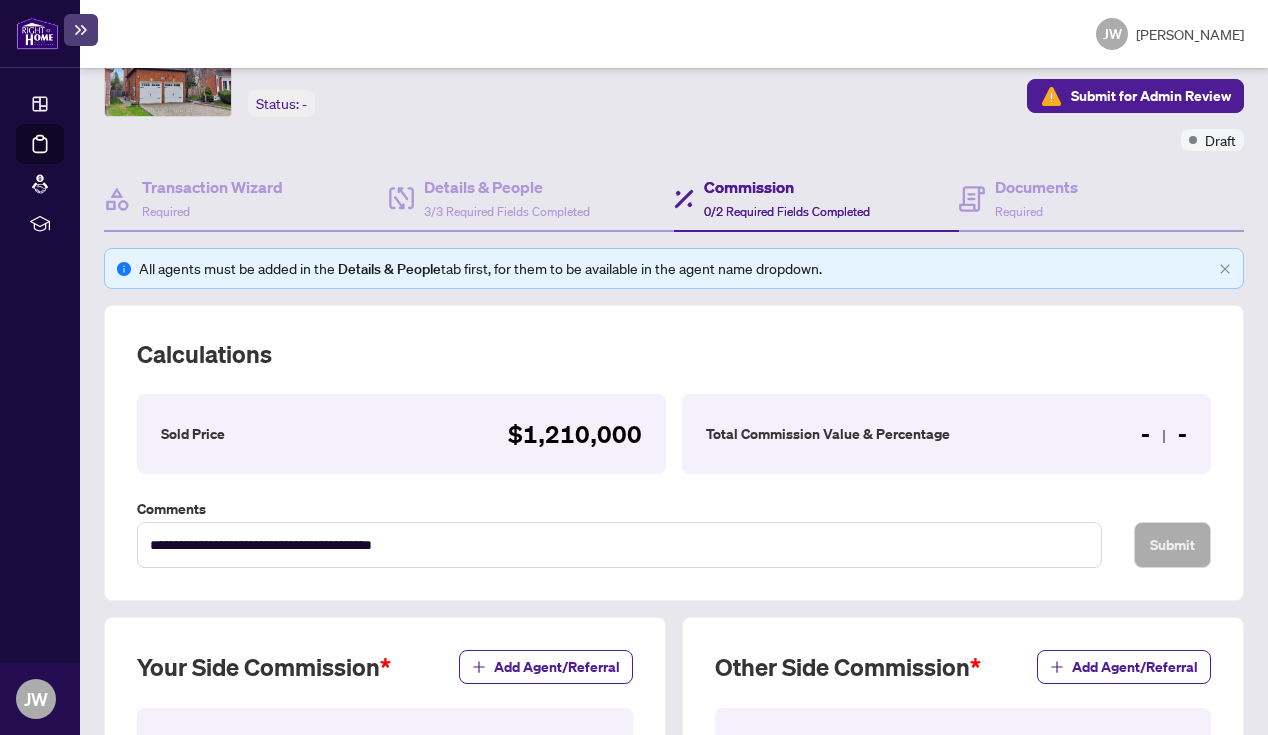 scroll, scrollTop: 137, scrollLeft: 0, axis: vertical 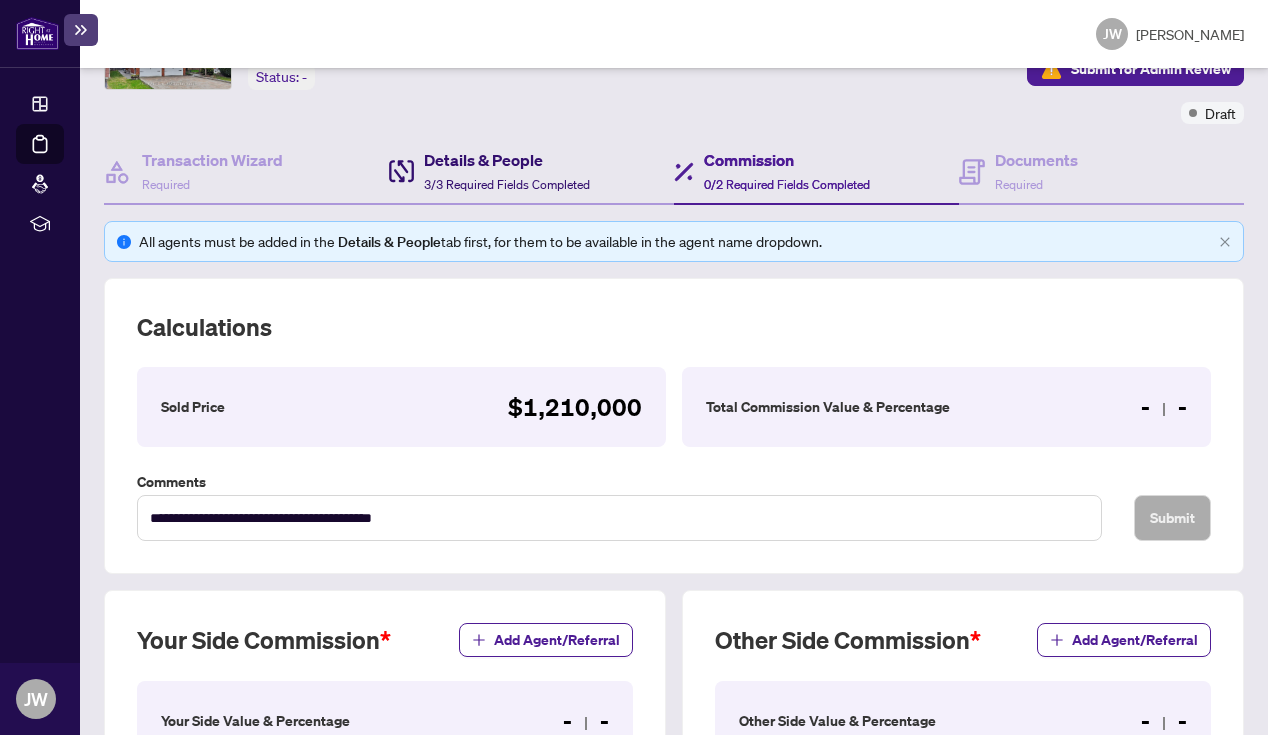 click on "Details & People" at bounding box center (507, 160) 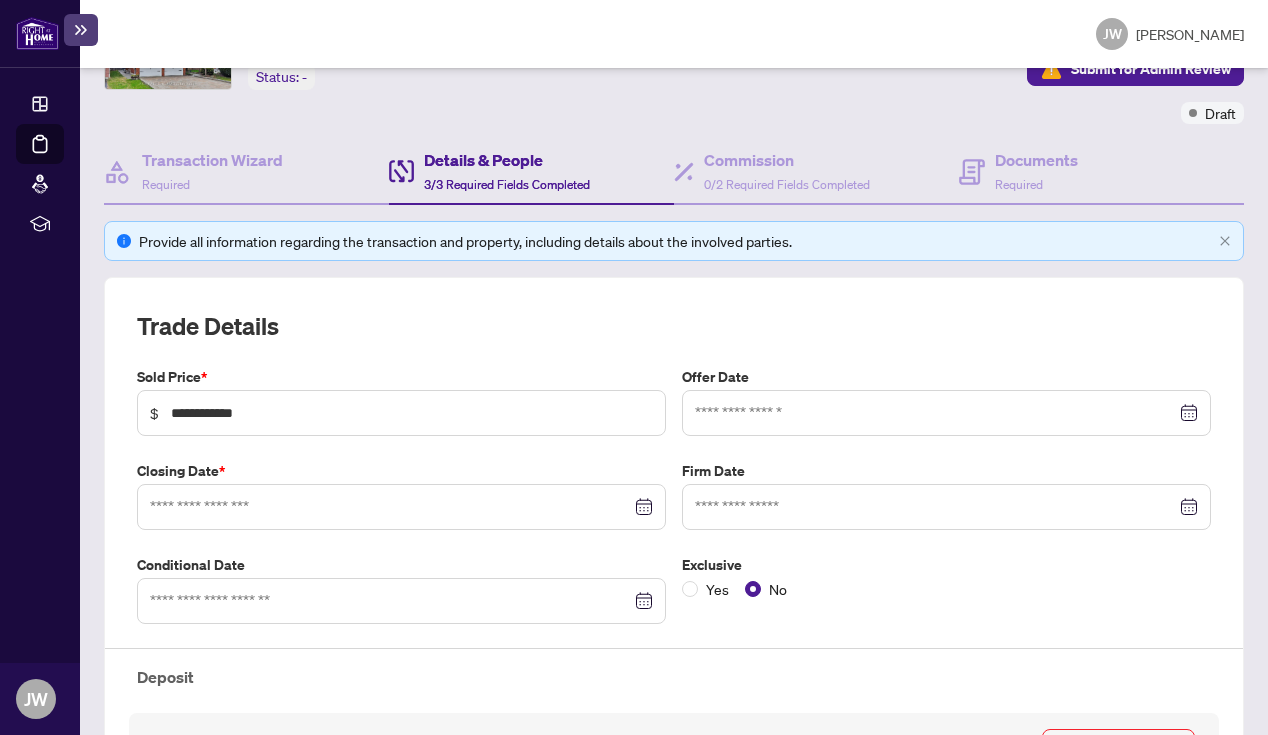 type on "**********" 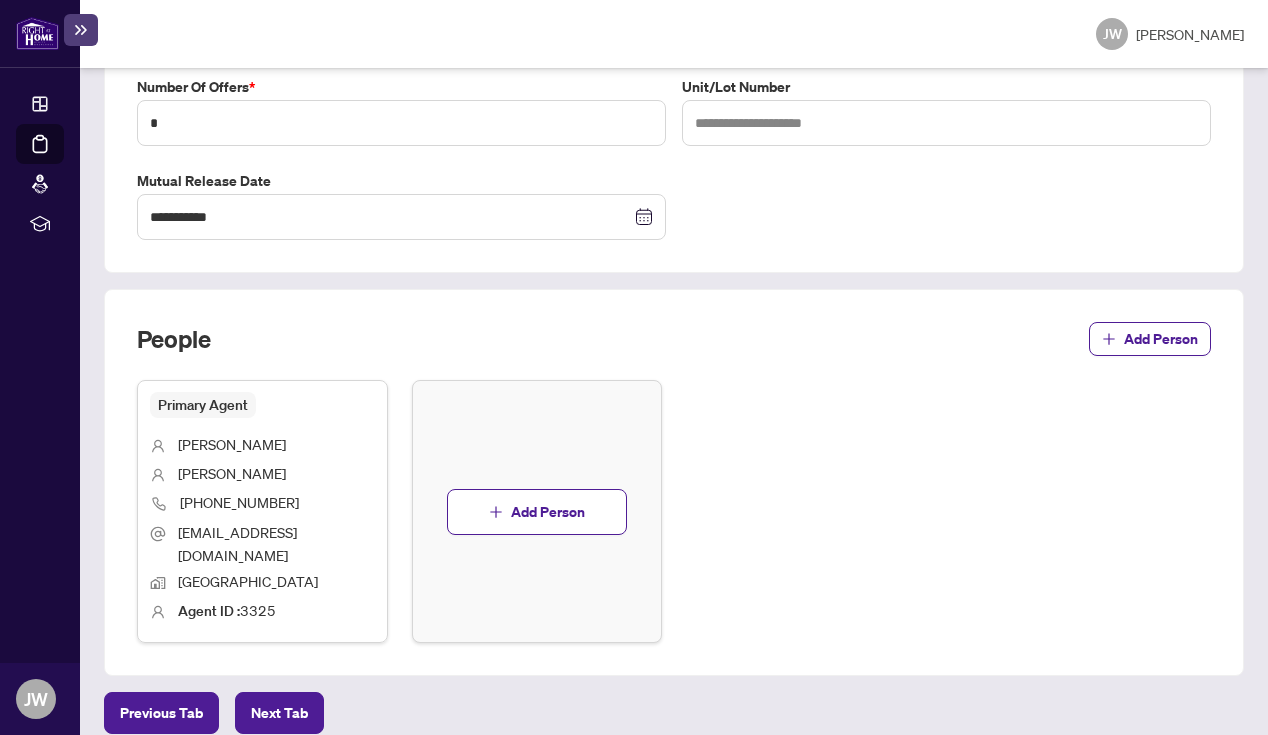 scroll, scrollTop: 1131, scrollLeft: 0, axis: vertical 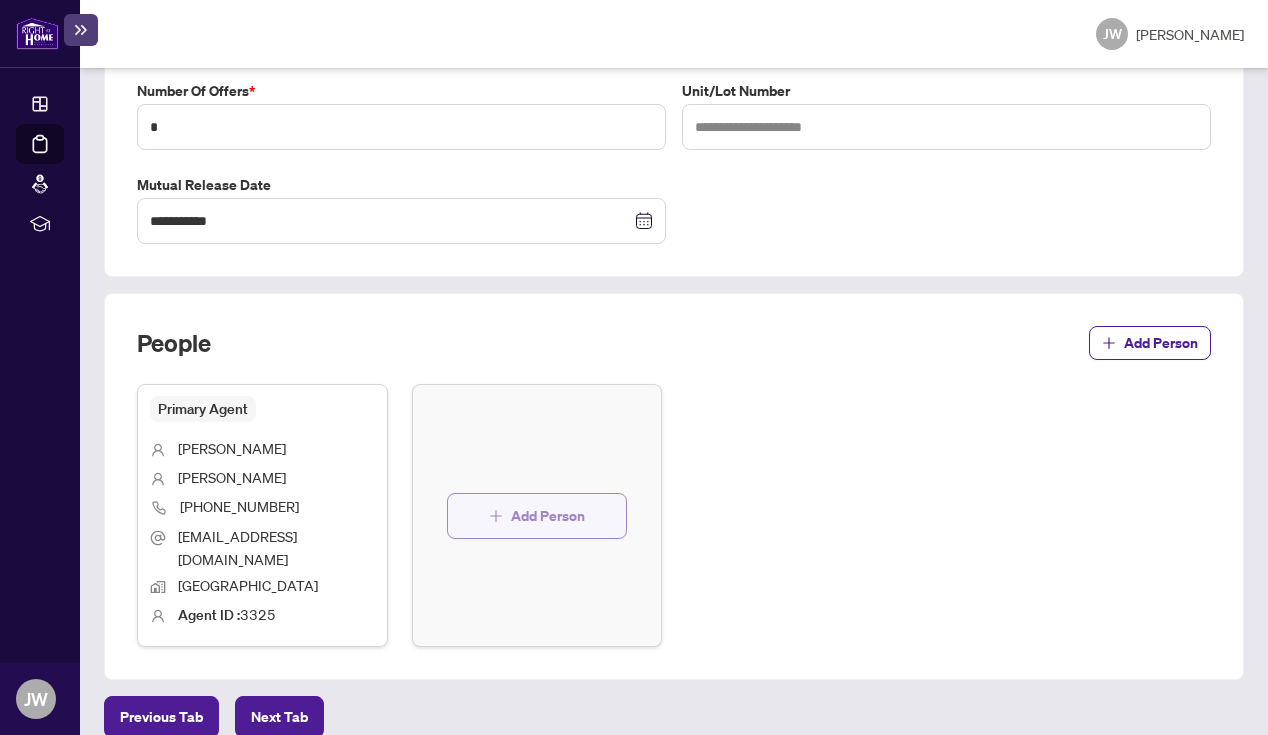 click on "Add Person" at bounding box center [548, 516] 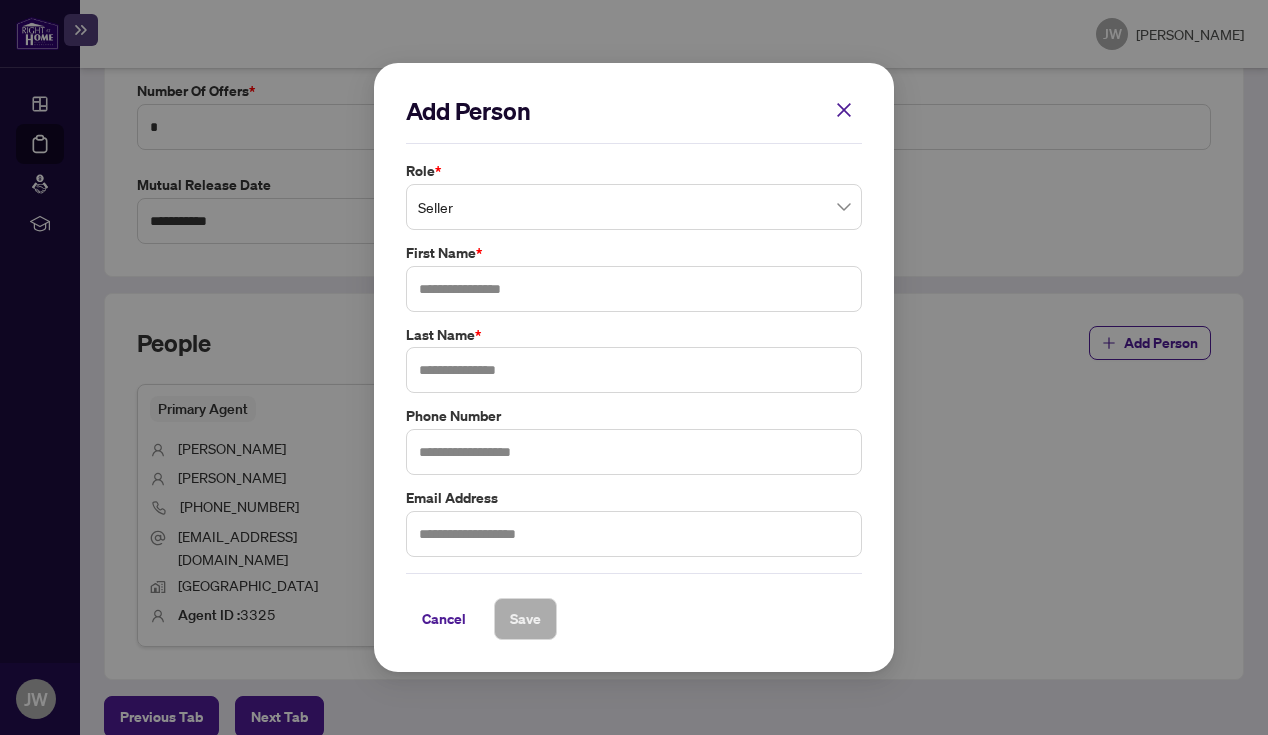 click on "Seller" at bounding box center [634, 207] 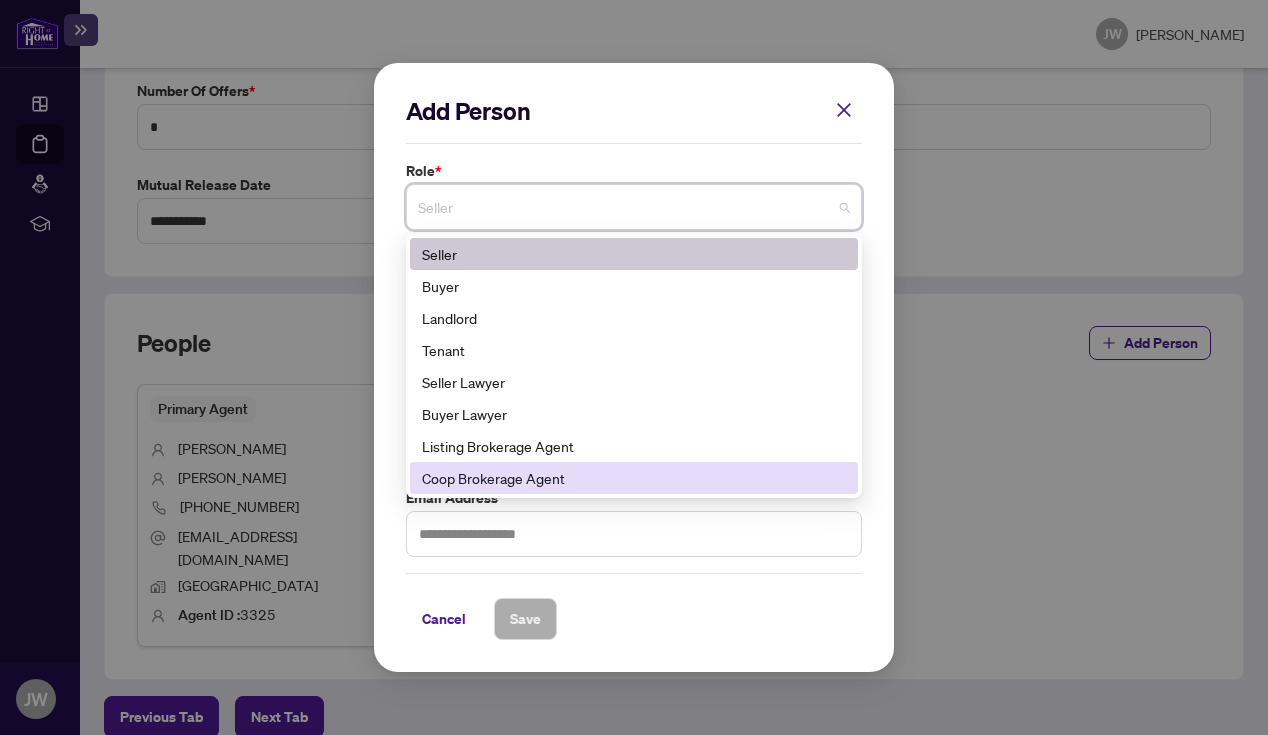 click on "Coop Brokerage Agent" at bounding box center [634, 478] 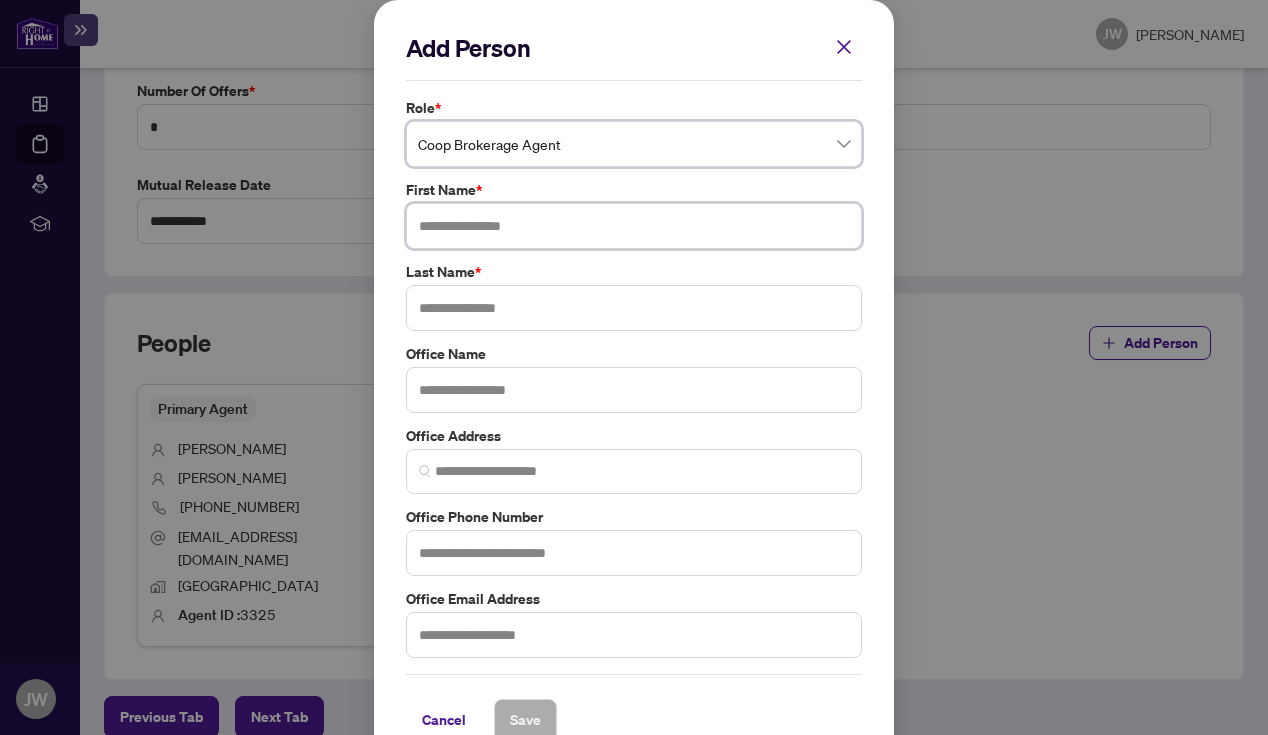 click at bounding box center (634, 226) 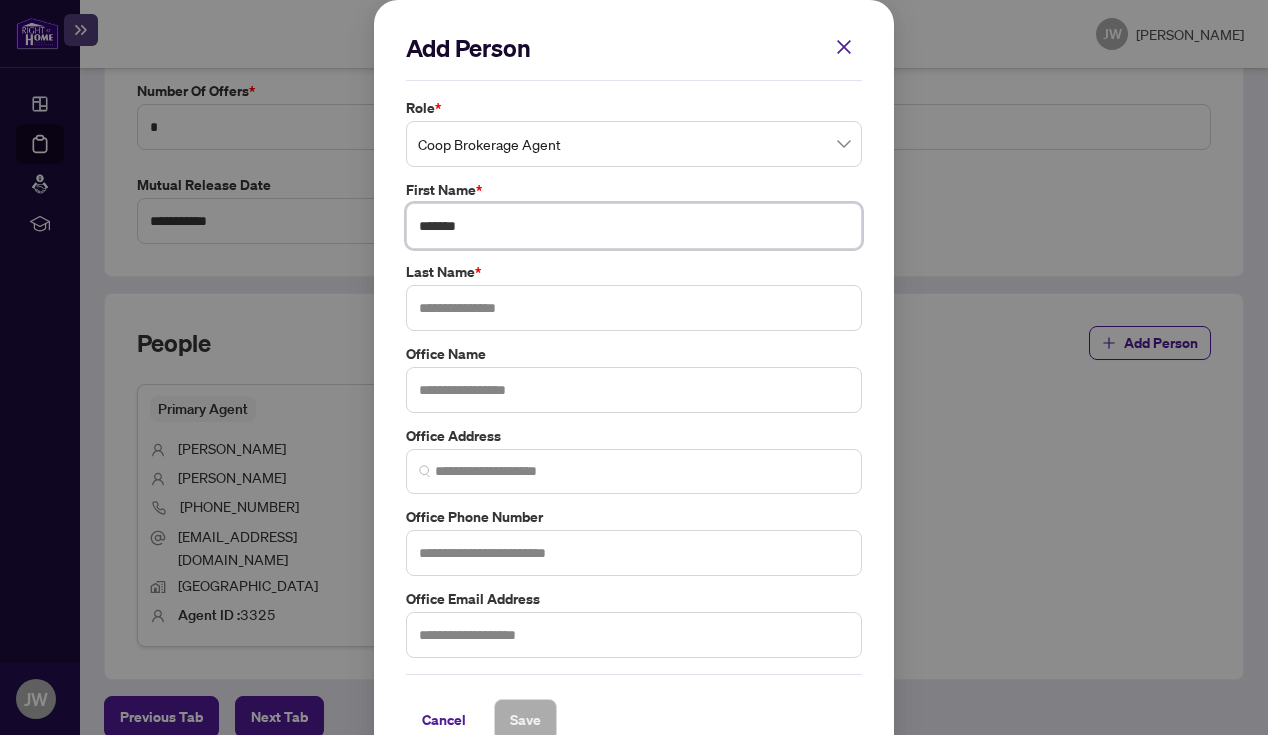 type on "******" 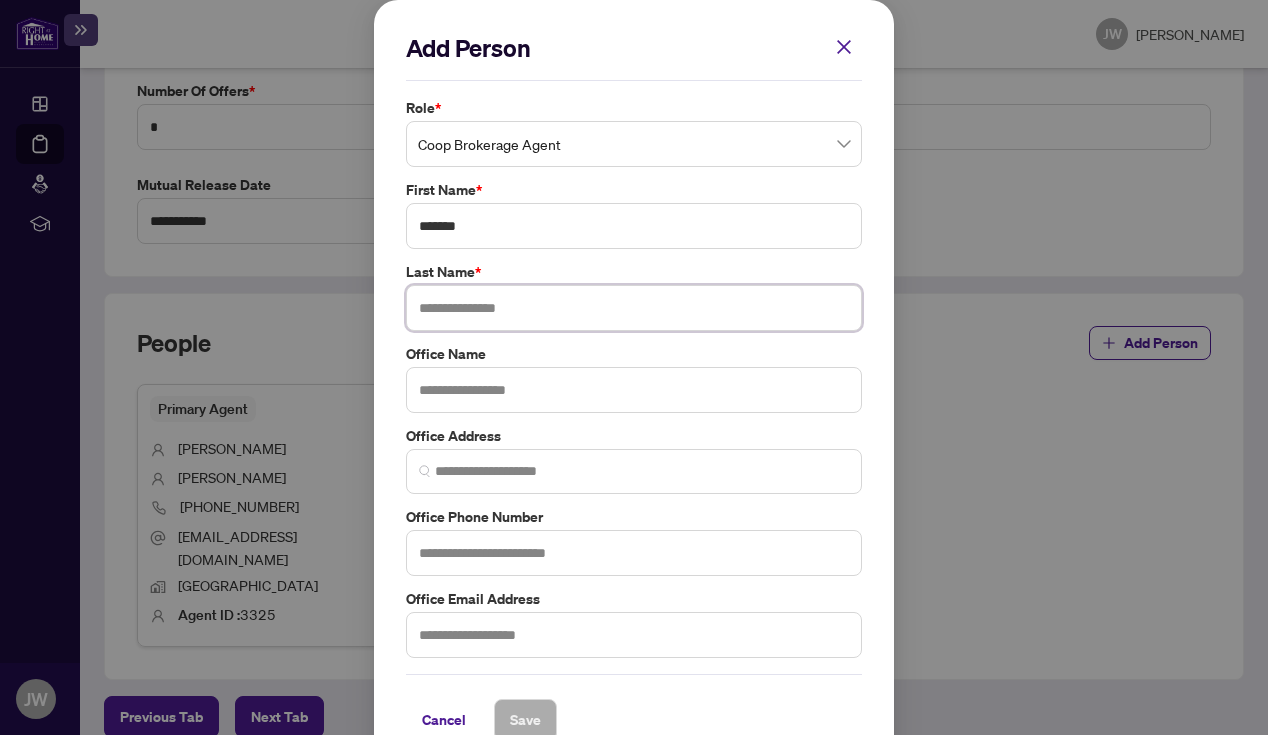click at bounding box center (634, 308) 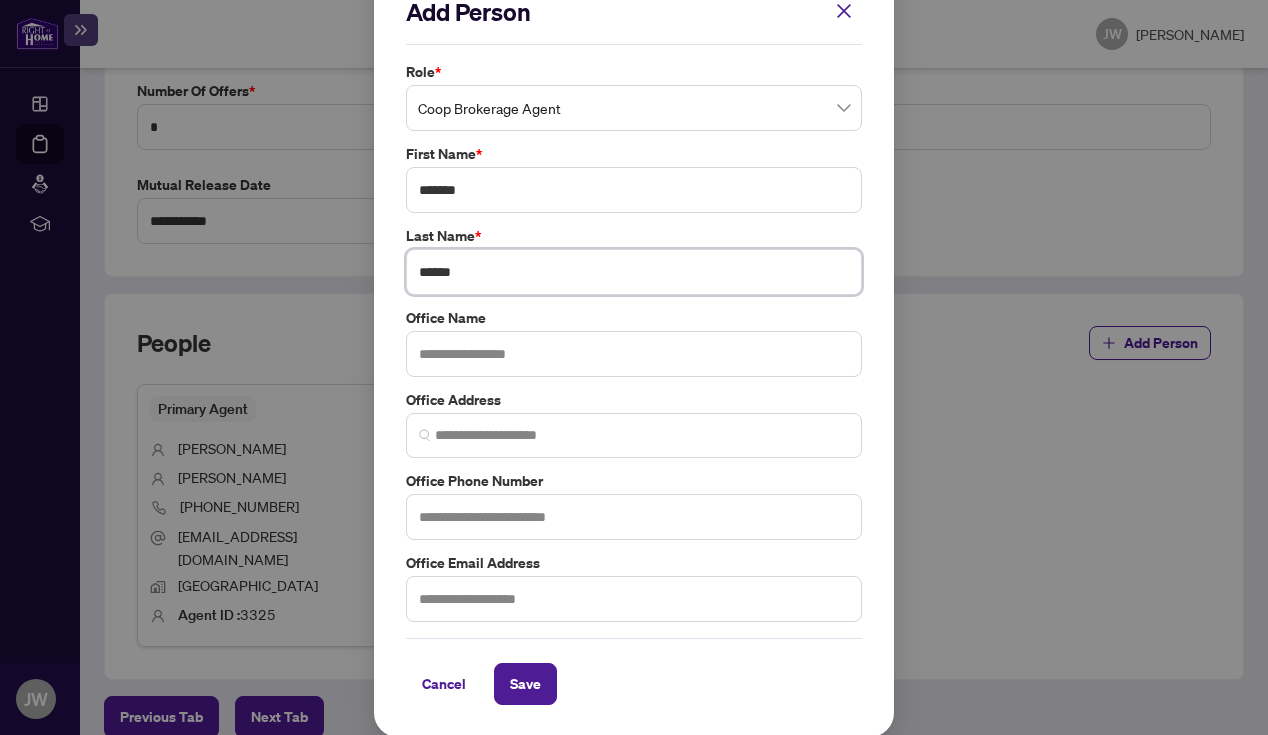 scroll, scrollTop: 38, scrollLeft: 0, axis: vertical 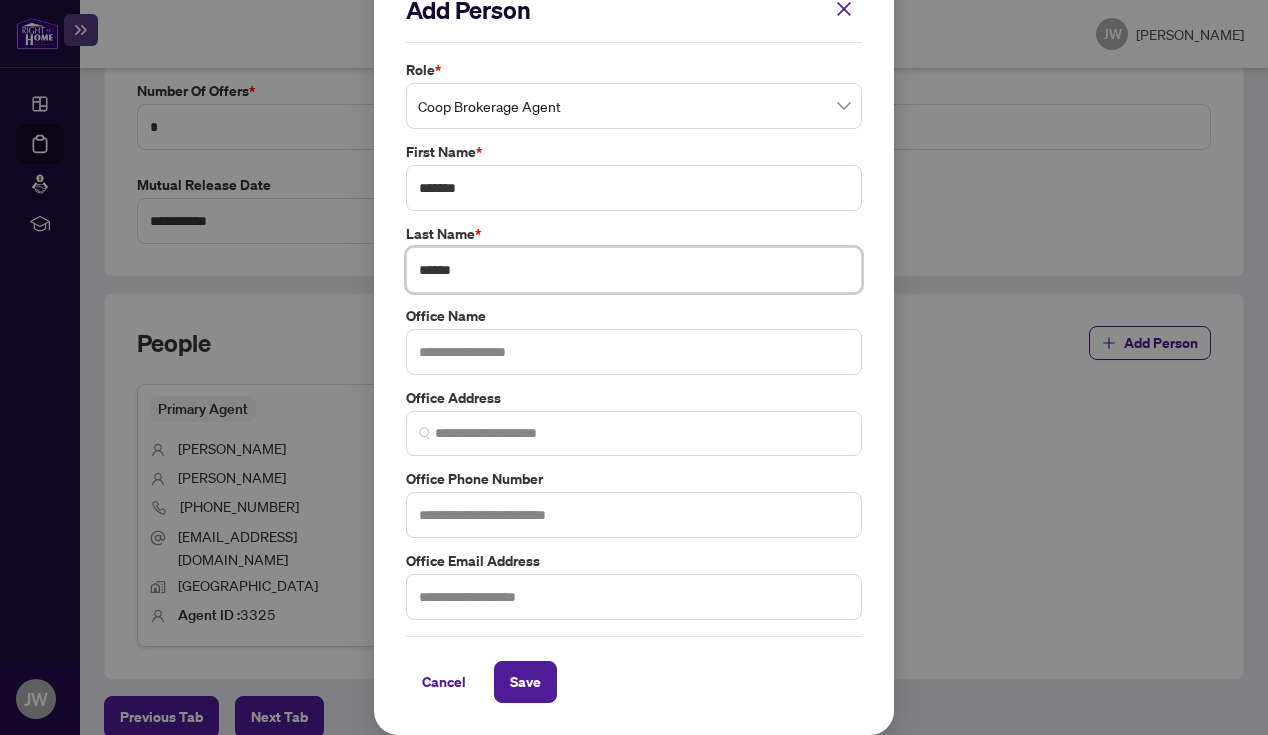 type on "******" 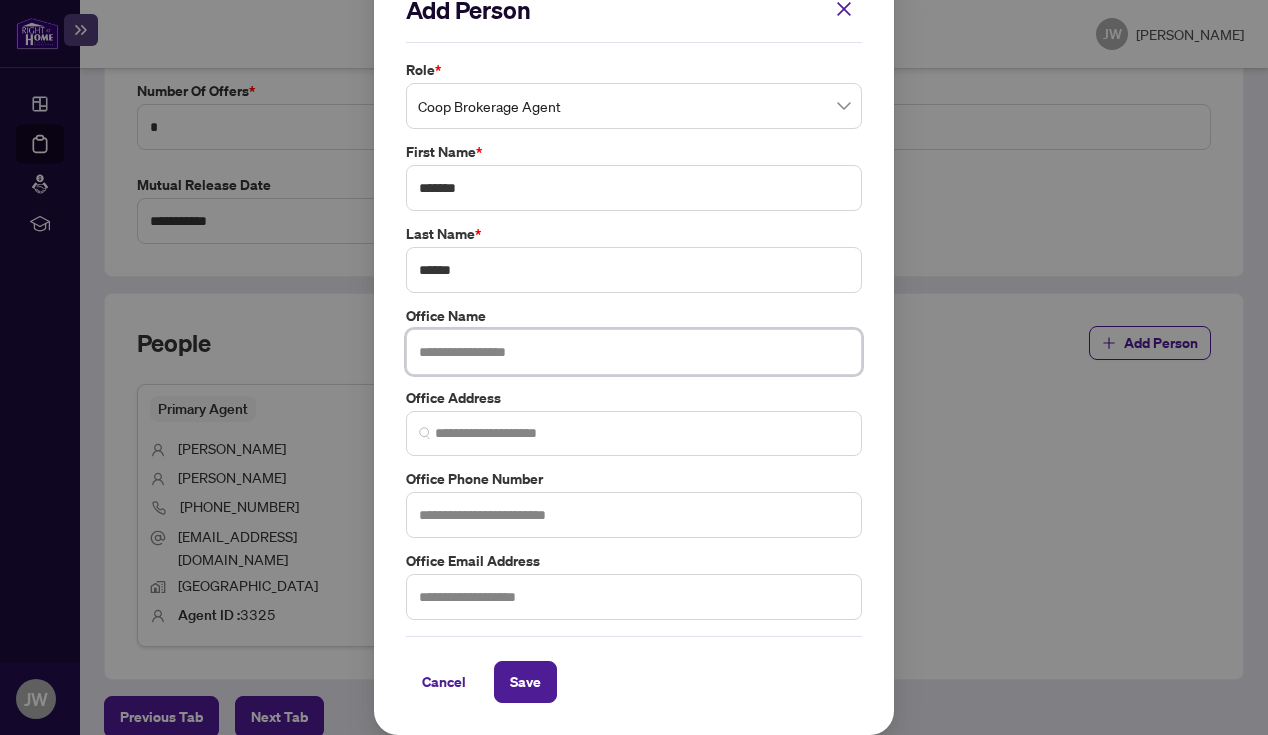 click at bounding box center [634, 352] 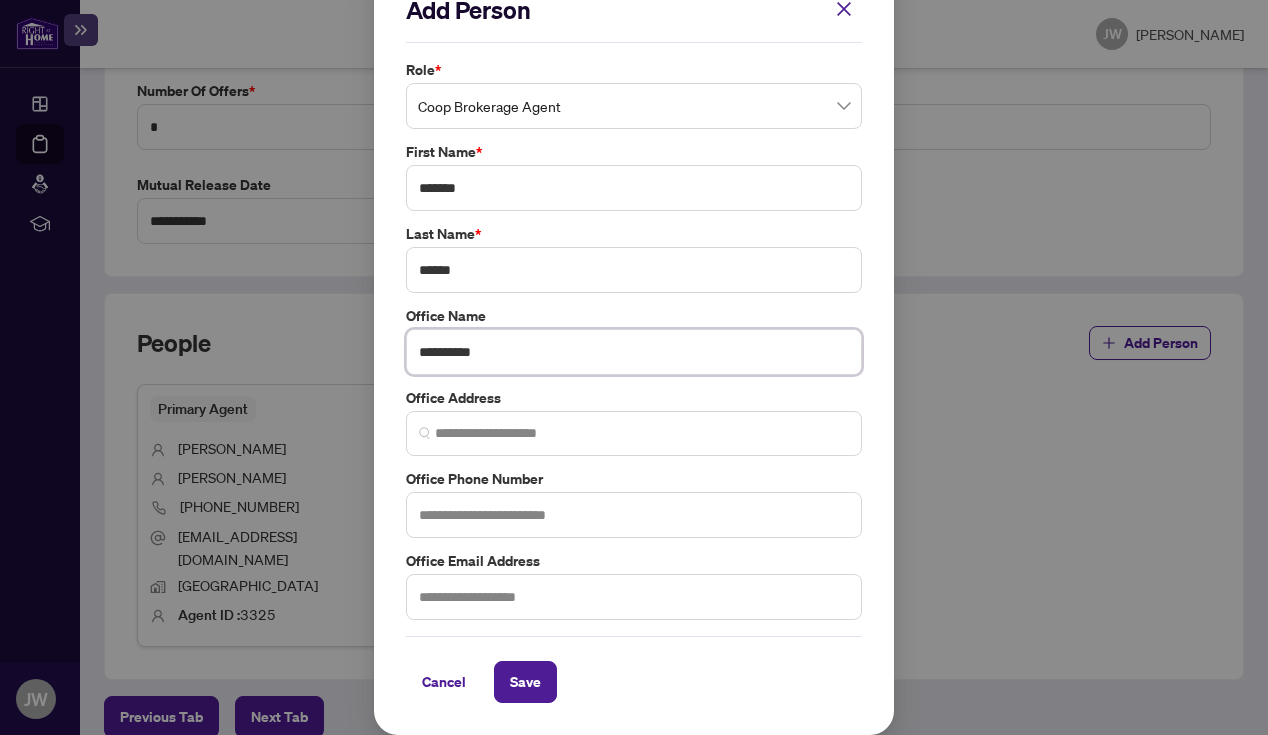 type on "**********" 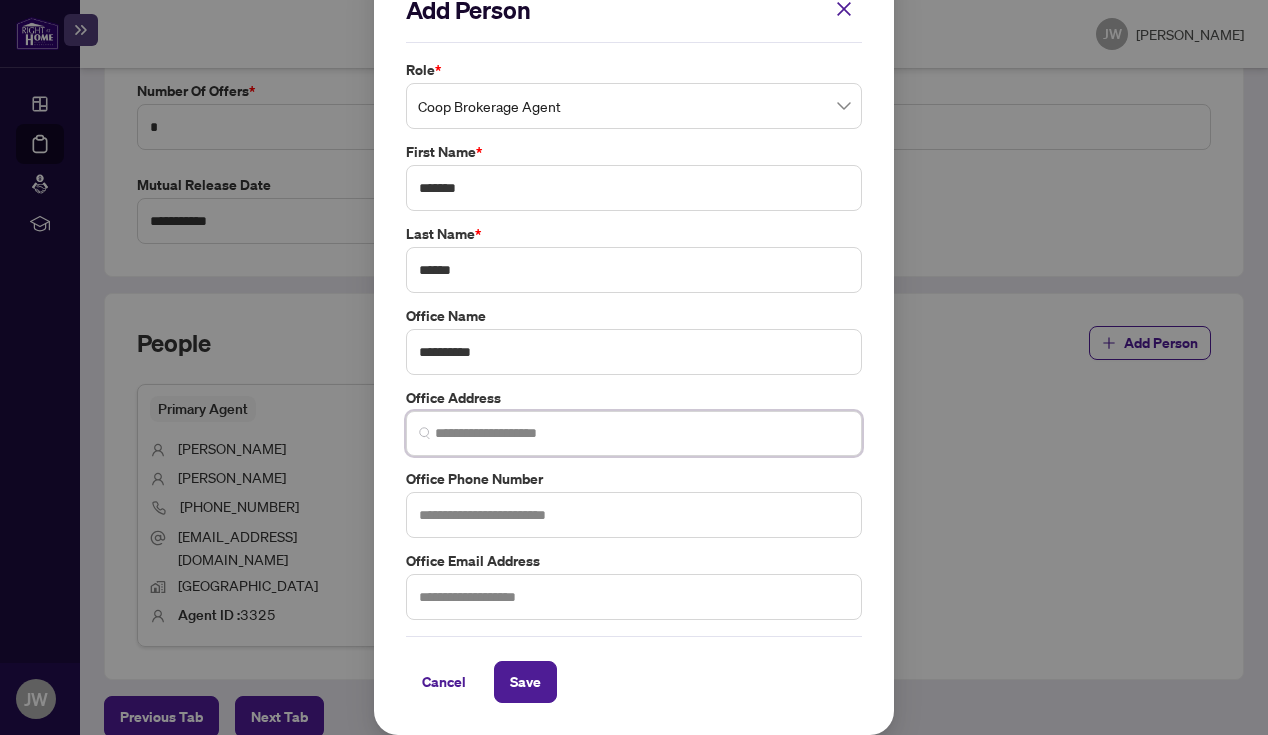 click at bounding box center [642, 433] 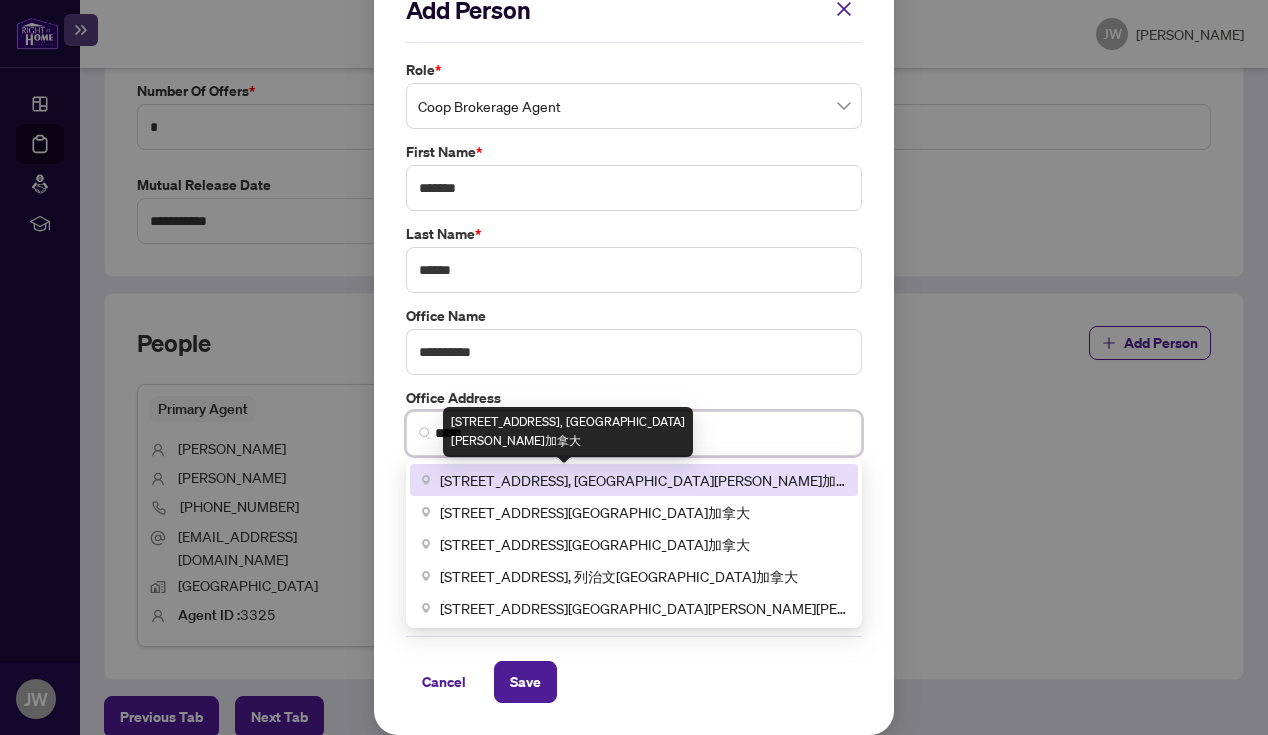 click on "4711 Yonge Street, 北约克安大略省加拿大" at bounding box center [643, 480] 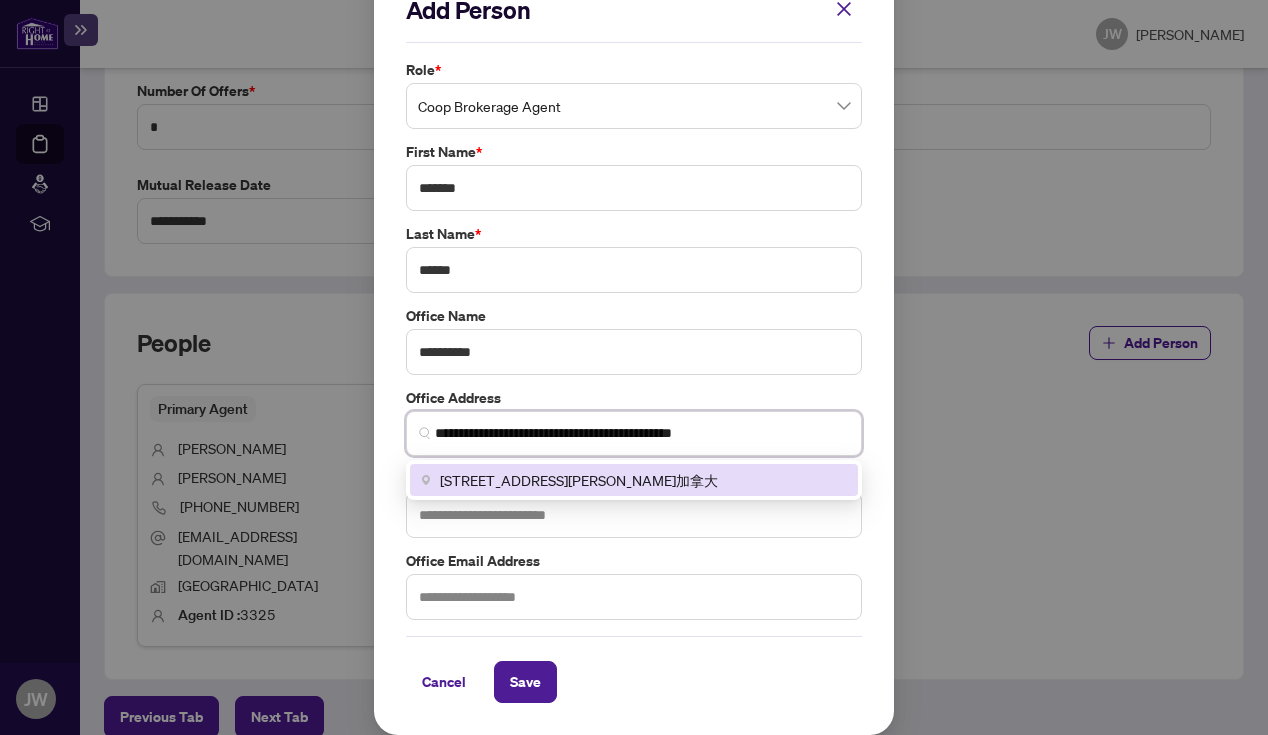 type on "**********" 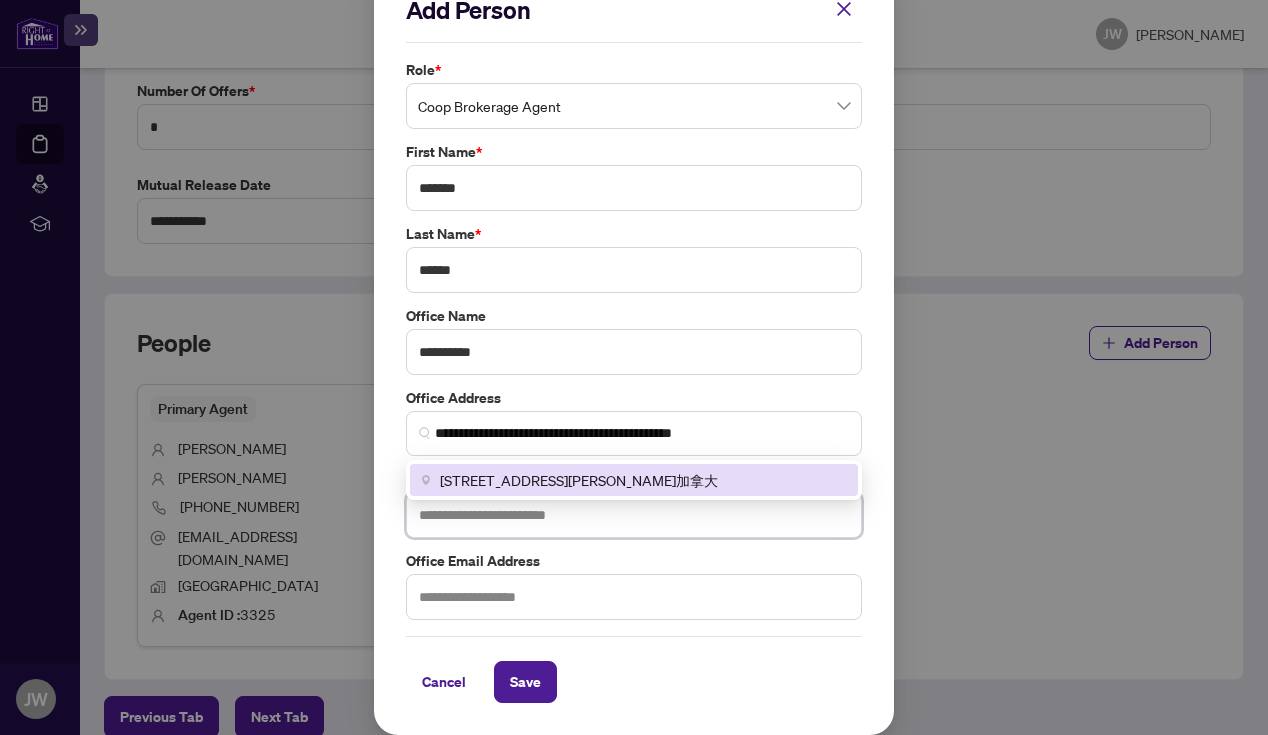 click at bounding box center [634, 515] 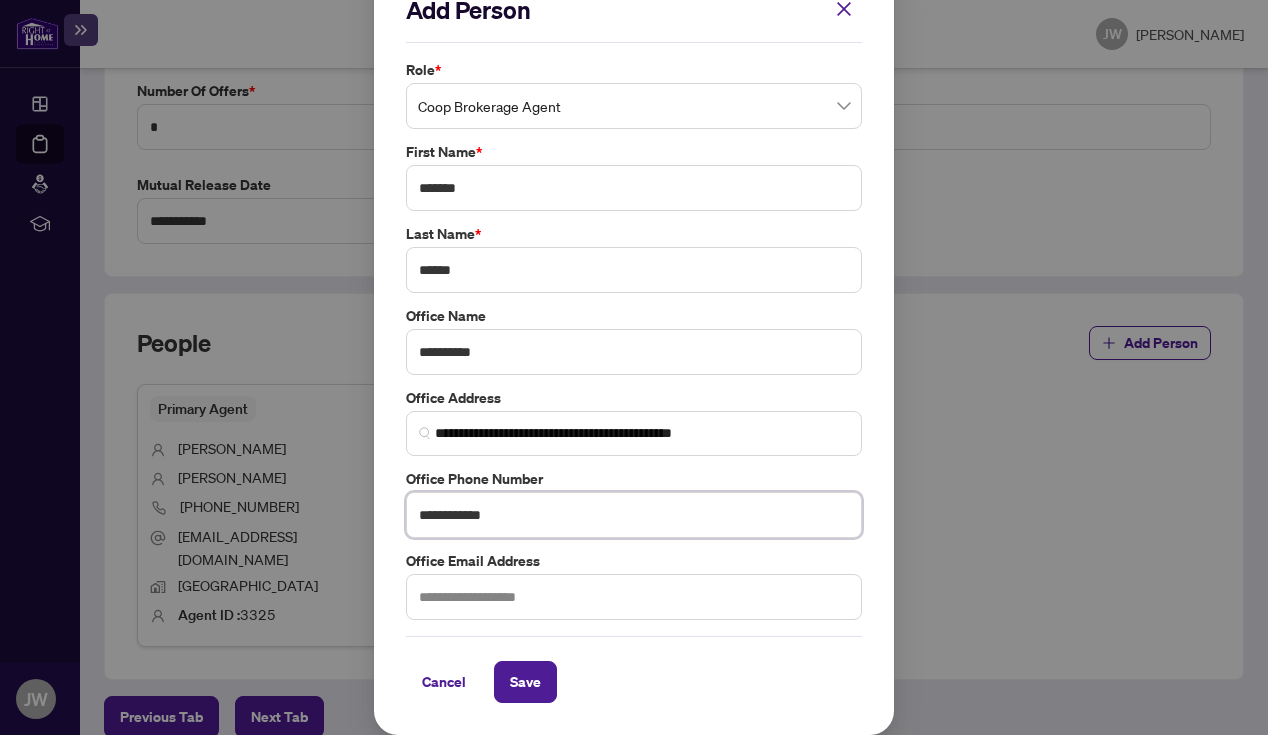 type on "**********" 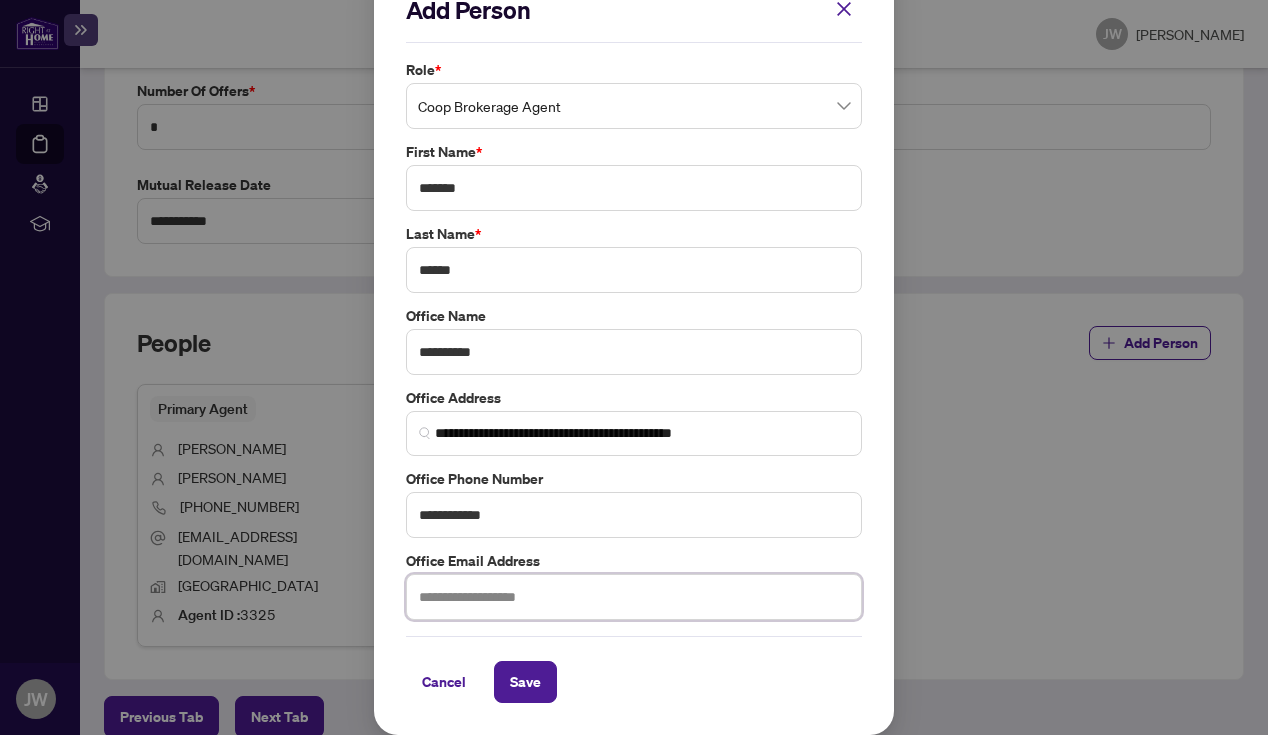click at bounding box center [634, 597] 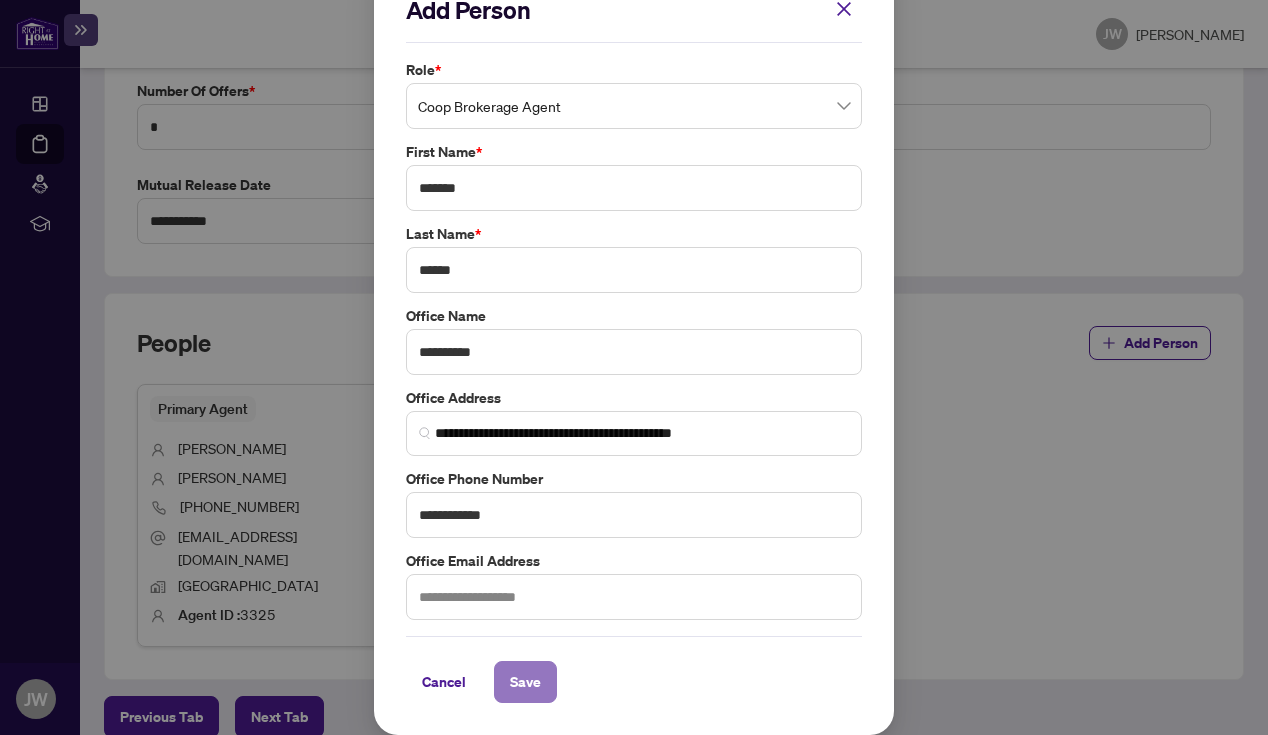 click on "Save" at bounding box center [525, 682] 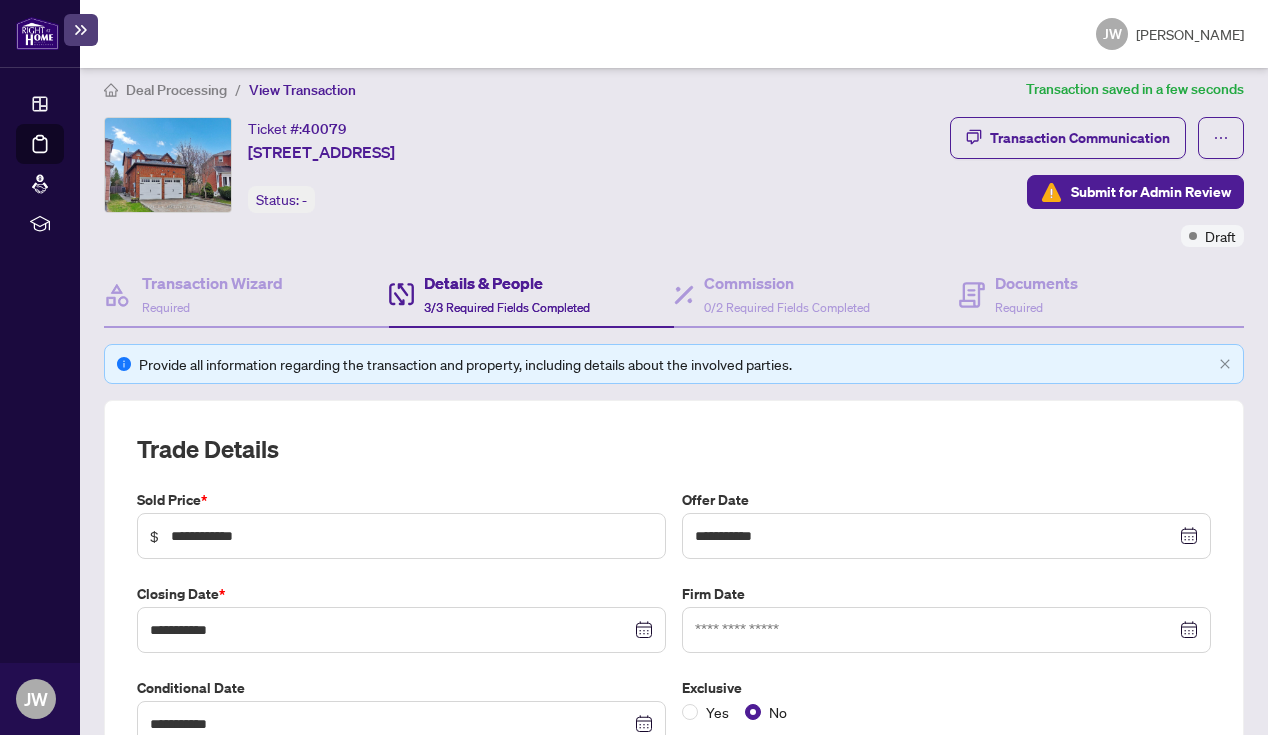 scroll, scrollTop: 0, scrollLeft: 0, axis: both 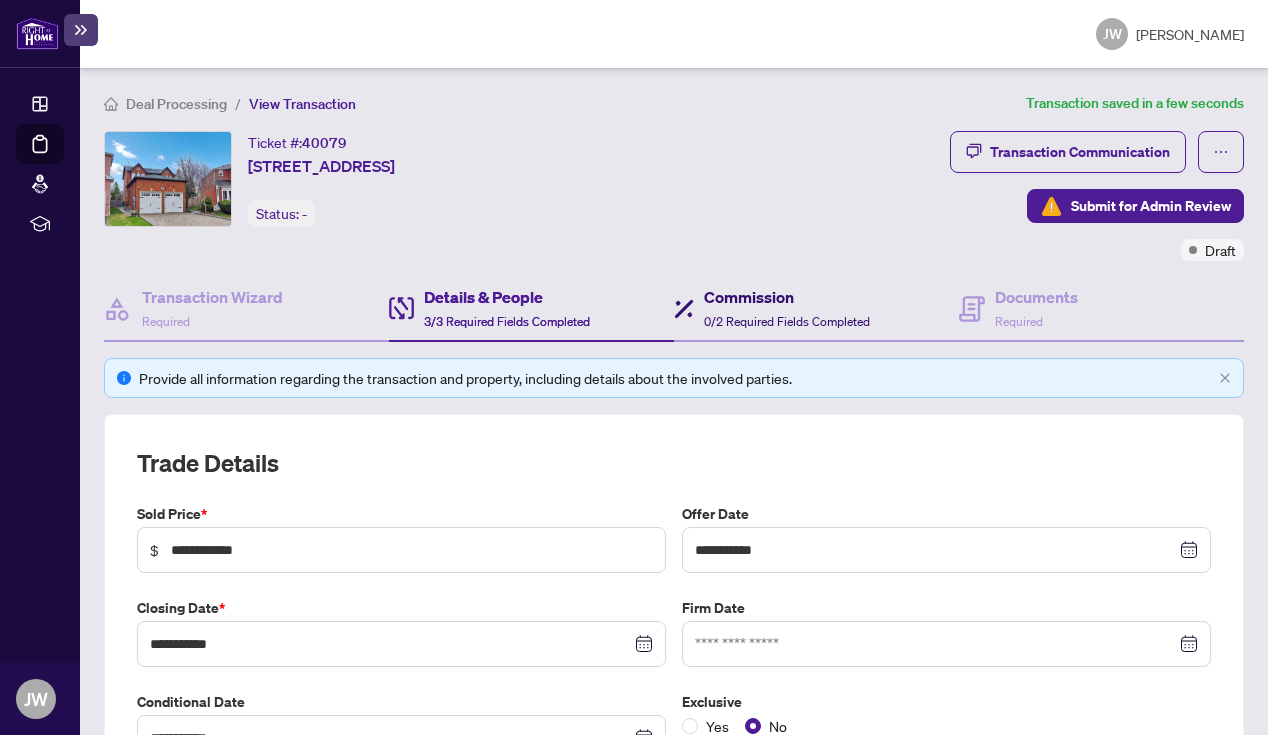 click on "Commission 0/2 Required Fields Completed" at bounding box center [787, 308] 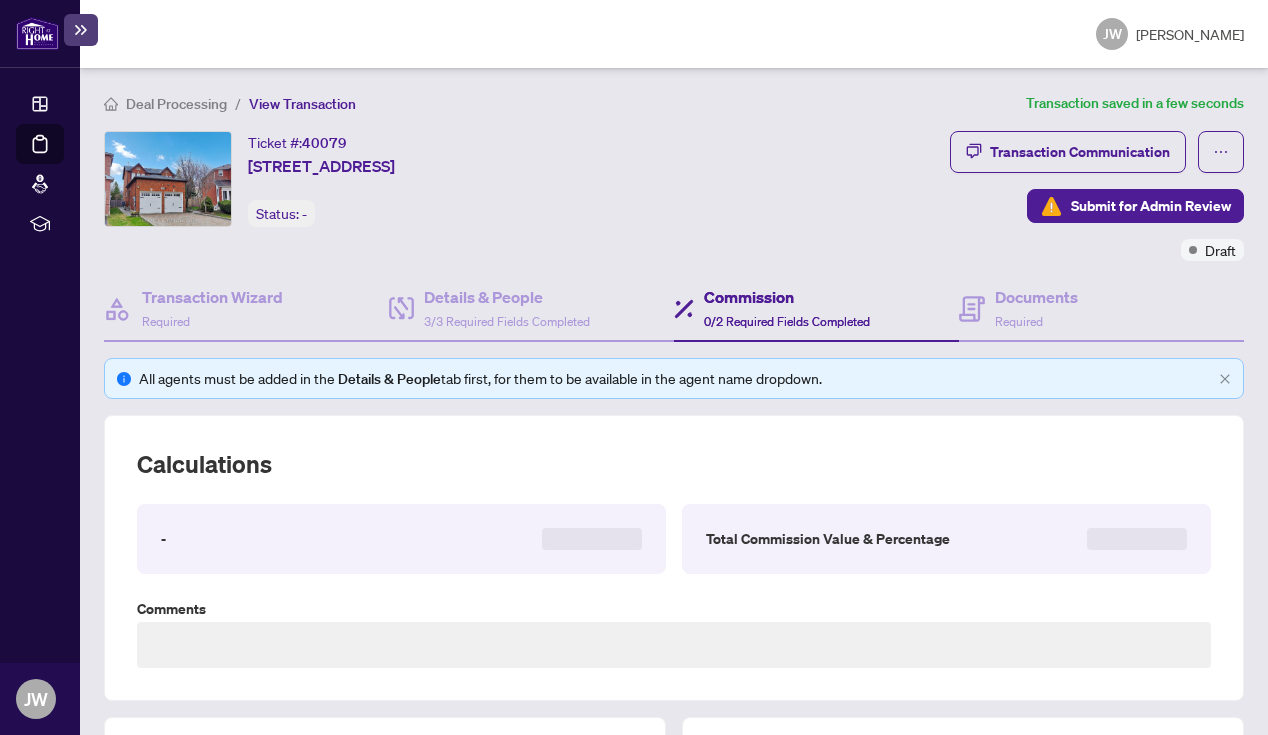 type on "**********" 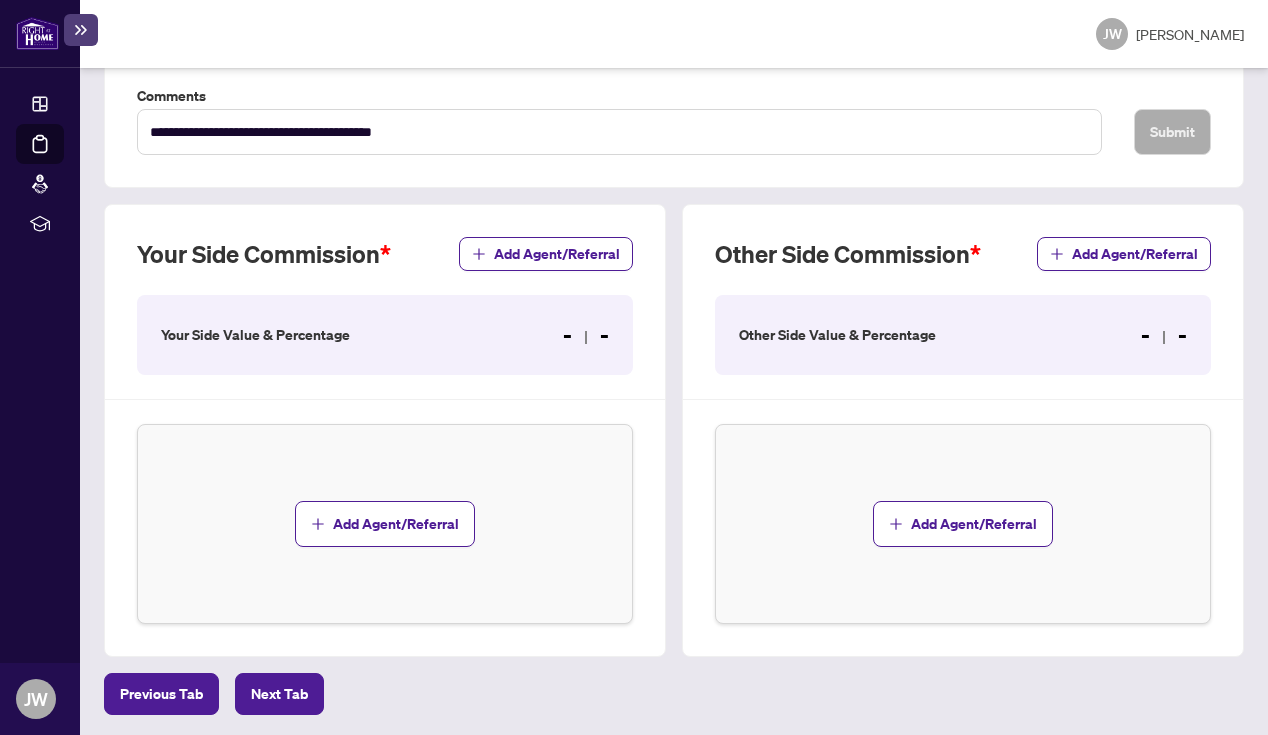 scroll, scrollTop: 524, scrollLeft: 0, axis: vertical 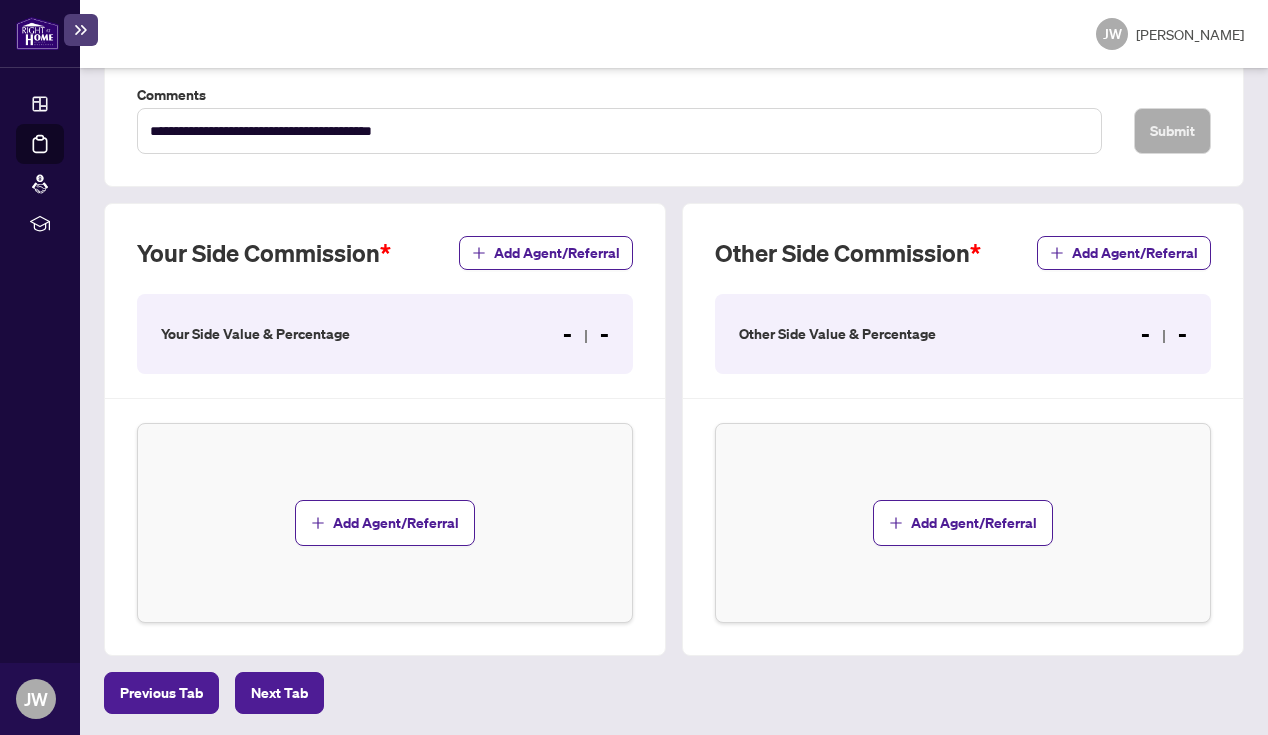 click on "Your Side Value & Percentage -     -" at bounding box center (385, 334) 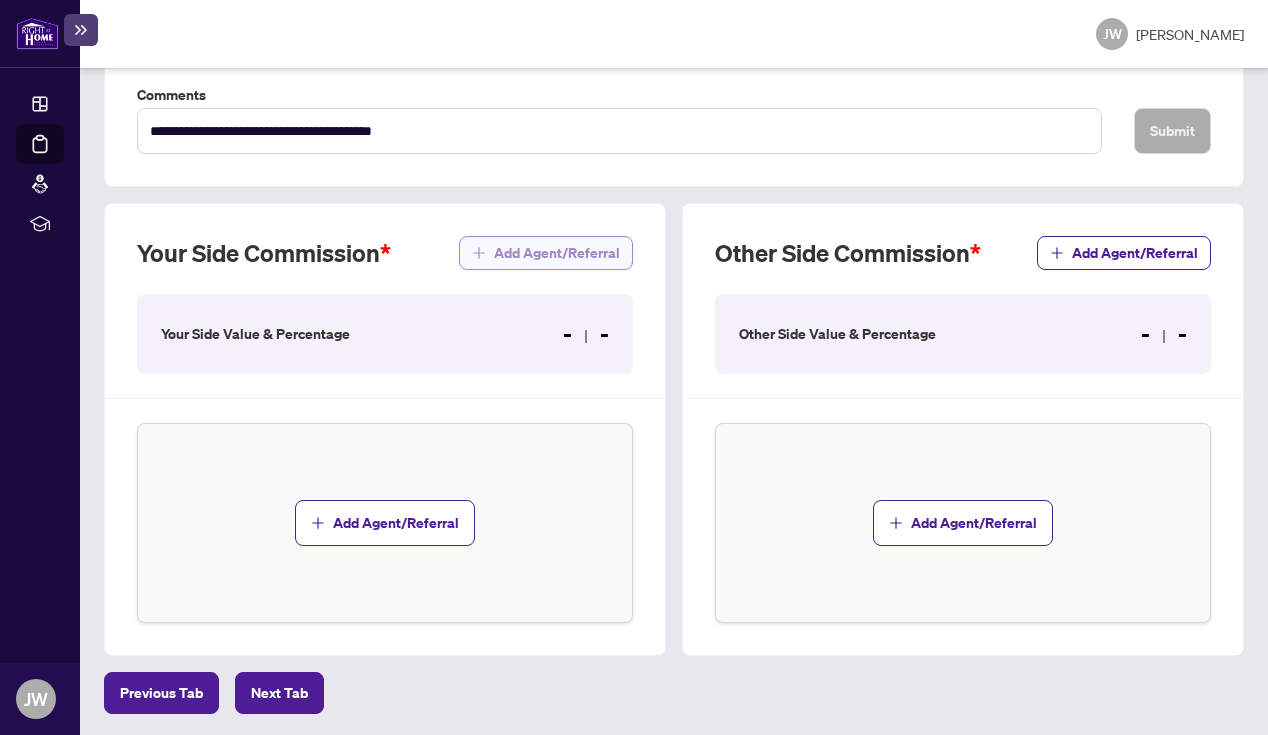 click on "Add Agent/Referral" at bounding box center (557, 253) 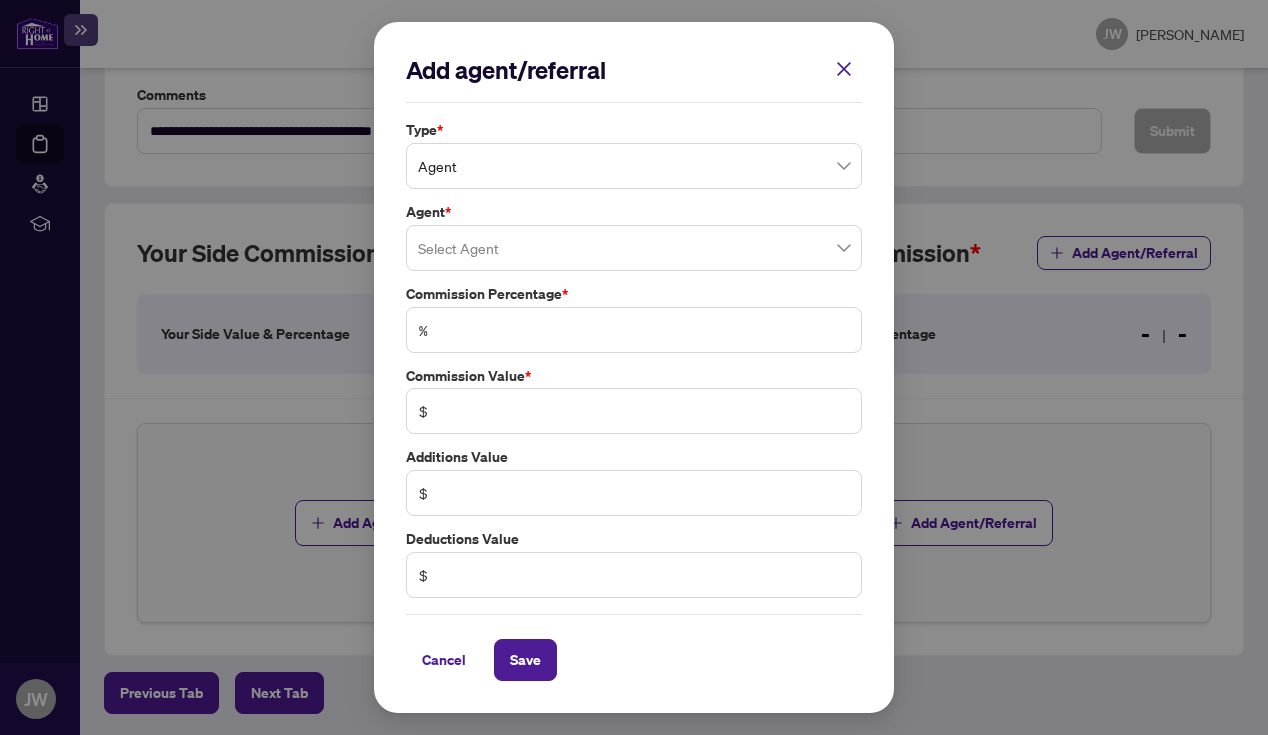 click at bounding box center [634, 248] 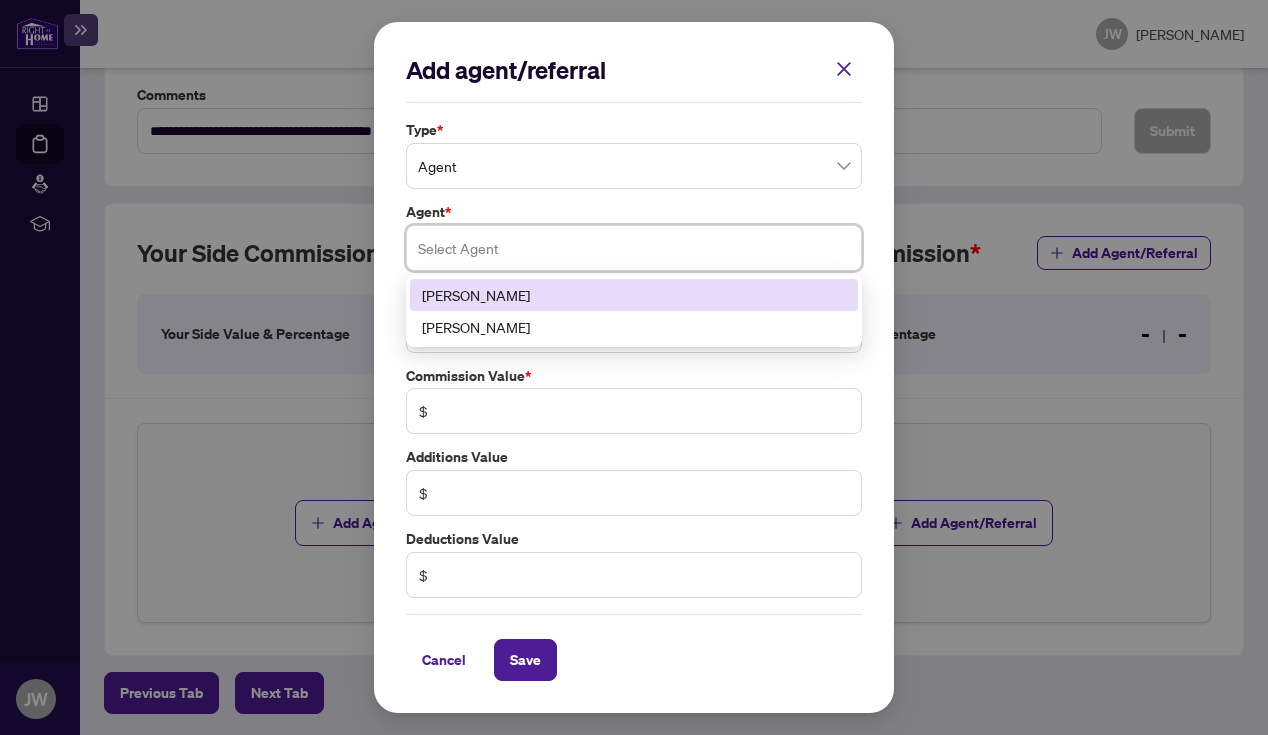 click on "Jerry Wang" at bounding box center [634, 295] 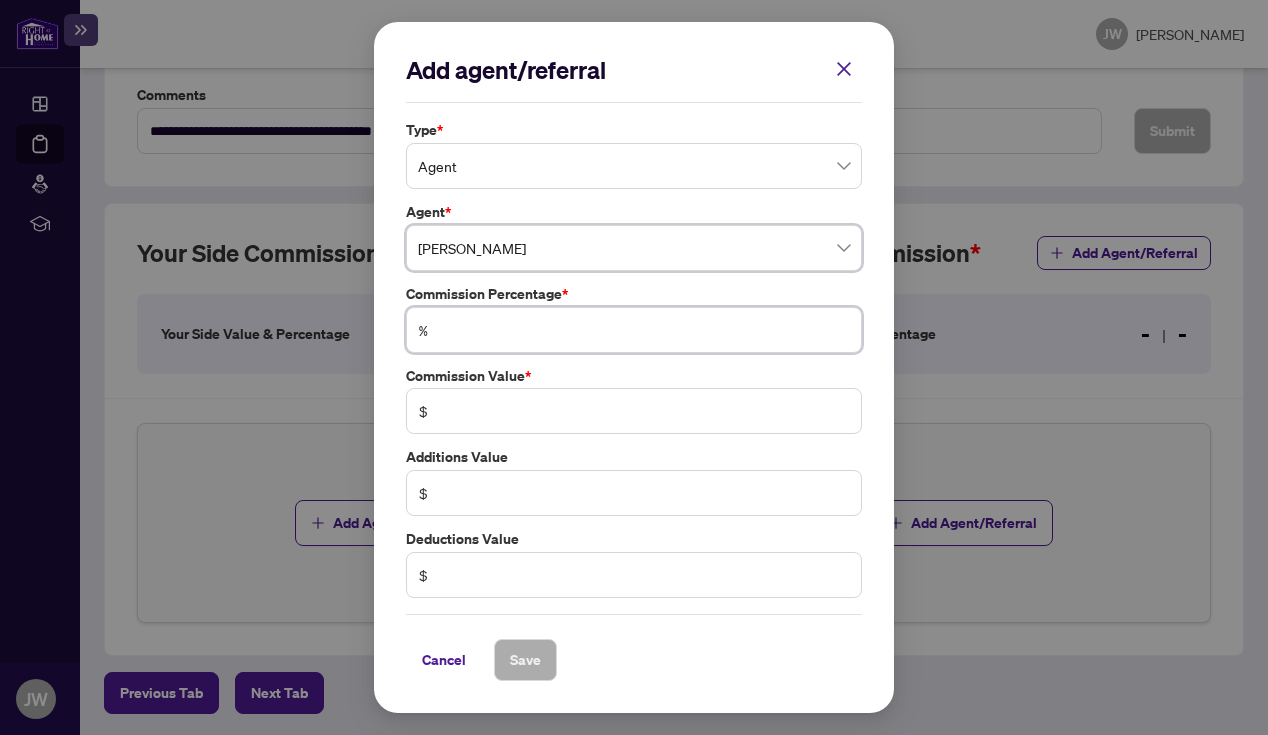 click at bounding box center [644, 330] 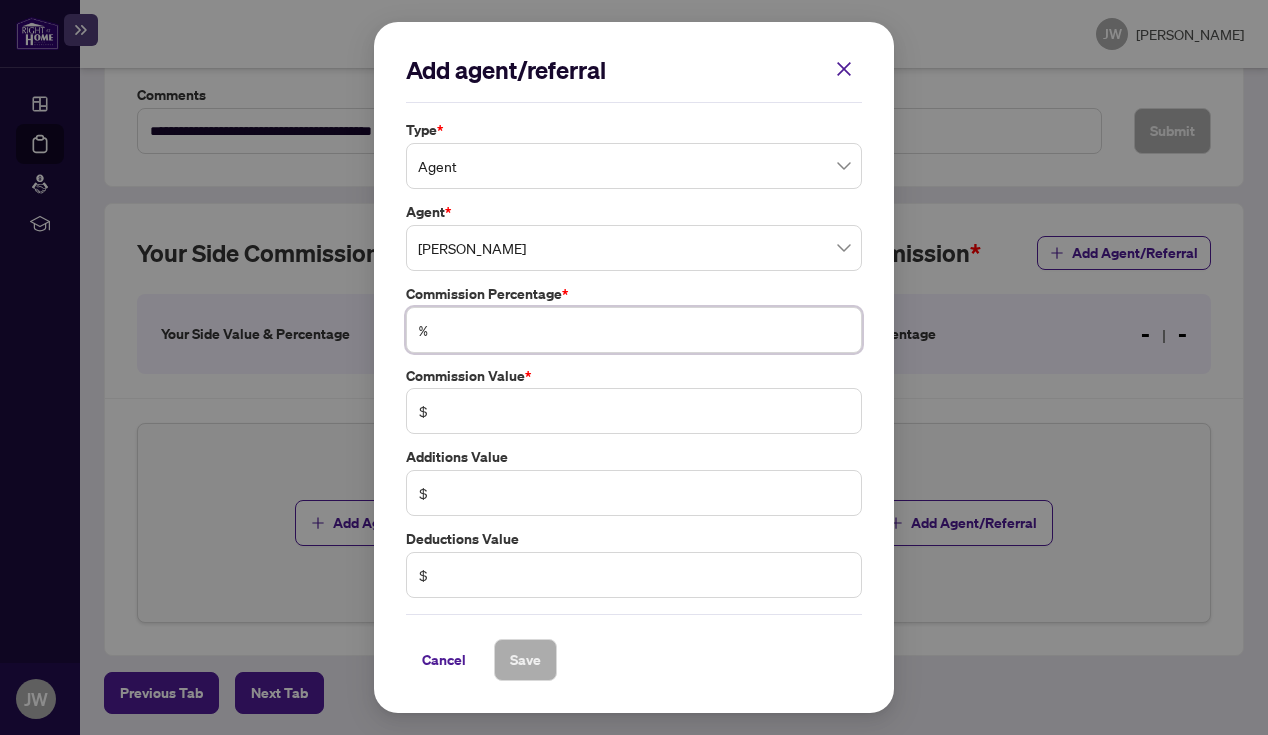 type on "*" 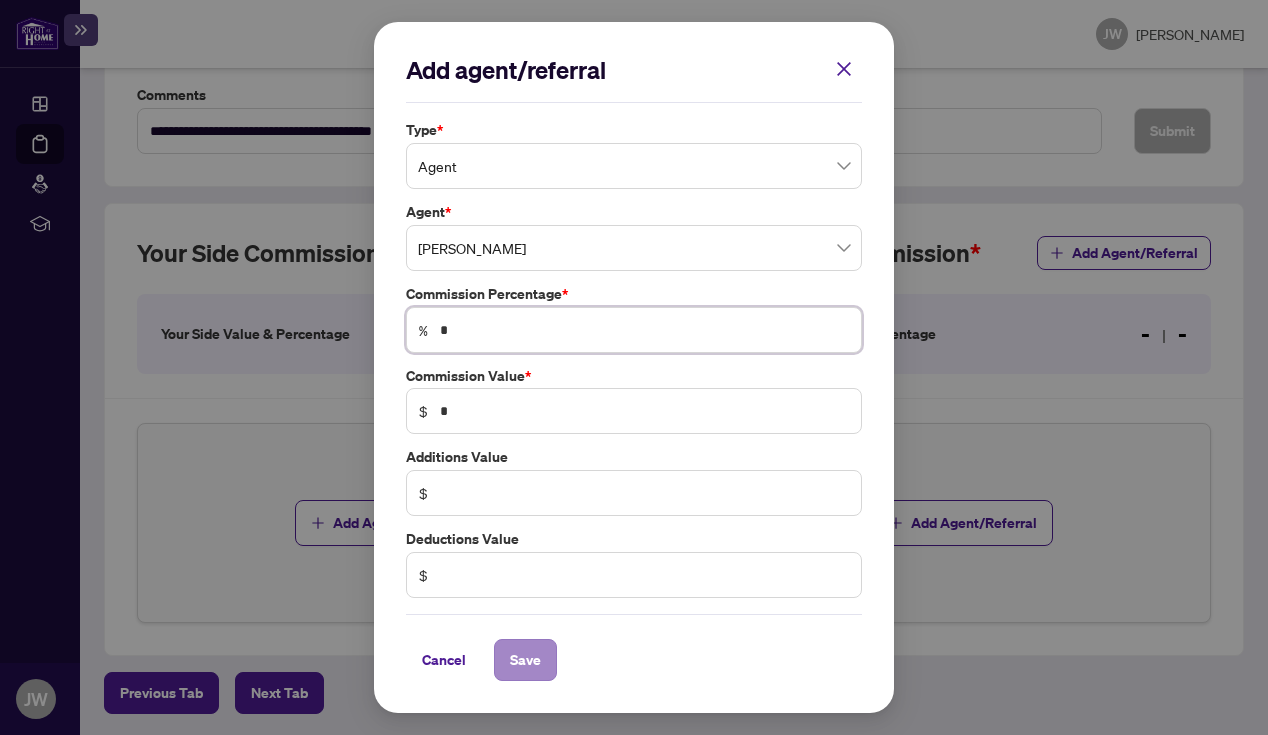 type on "*" 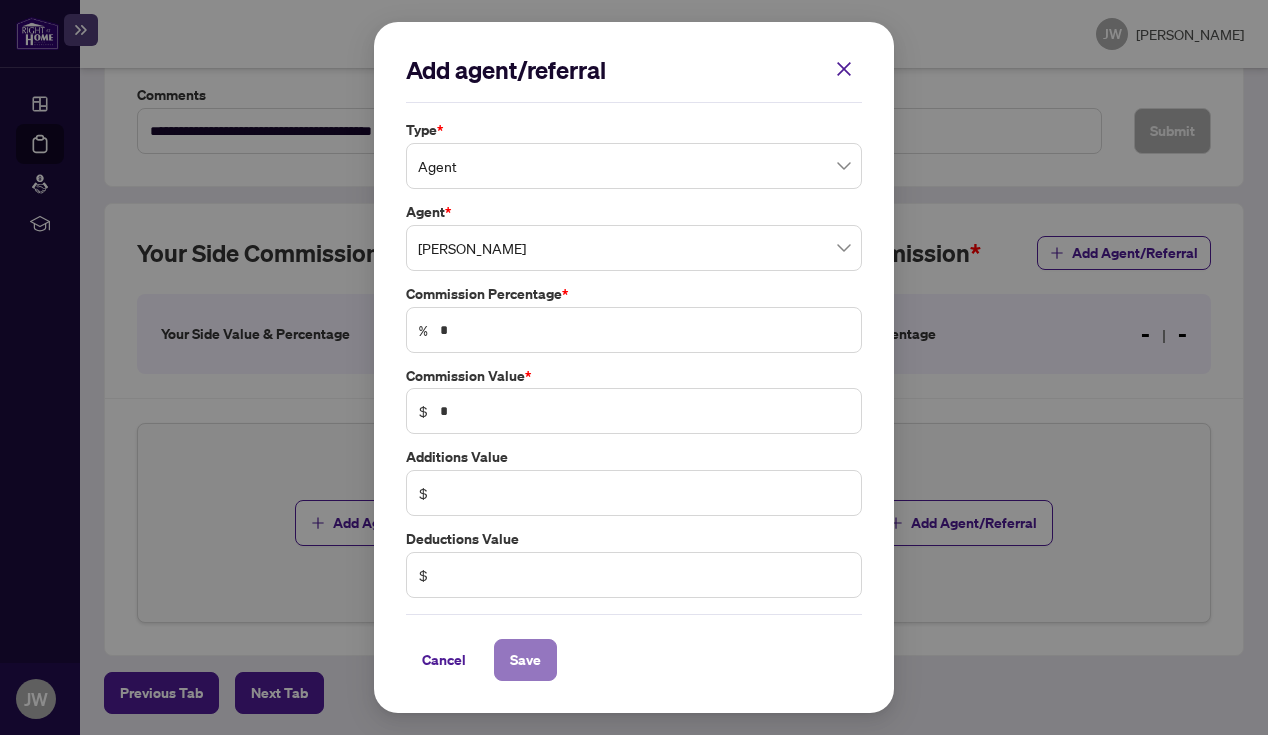 click on "Save" at bounding box center (525, 660) 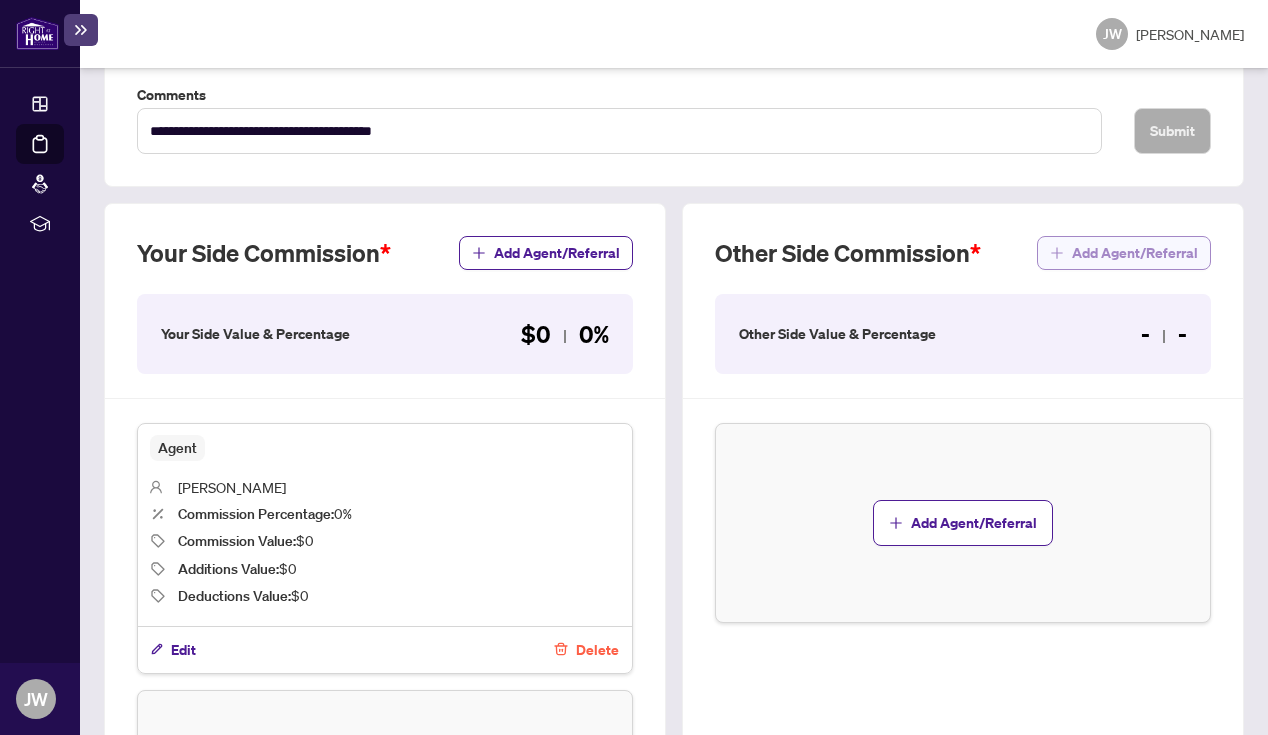 click on "Add Agent/Referral" at bounding box center [1135, 253] 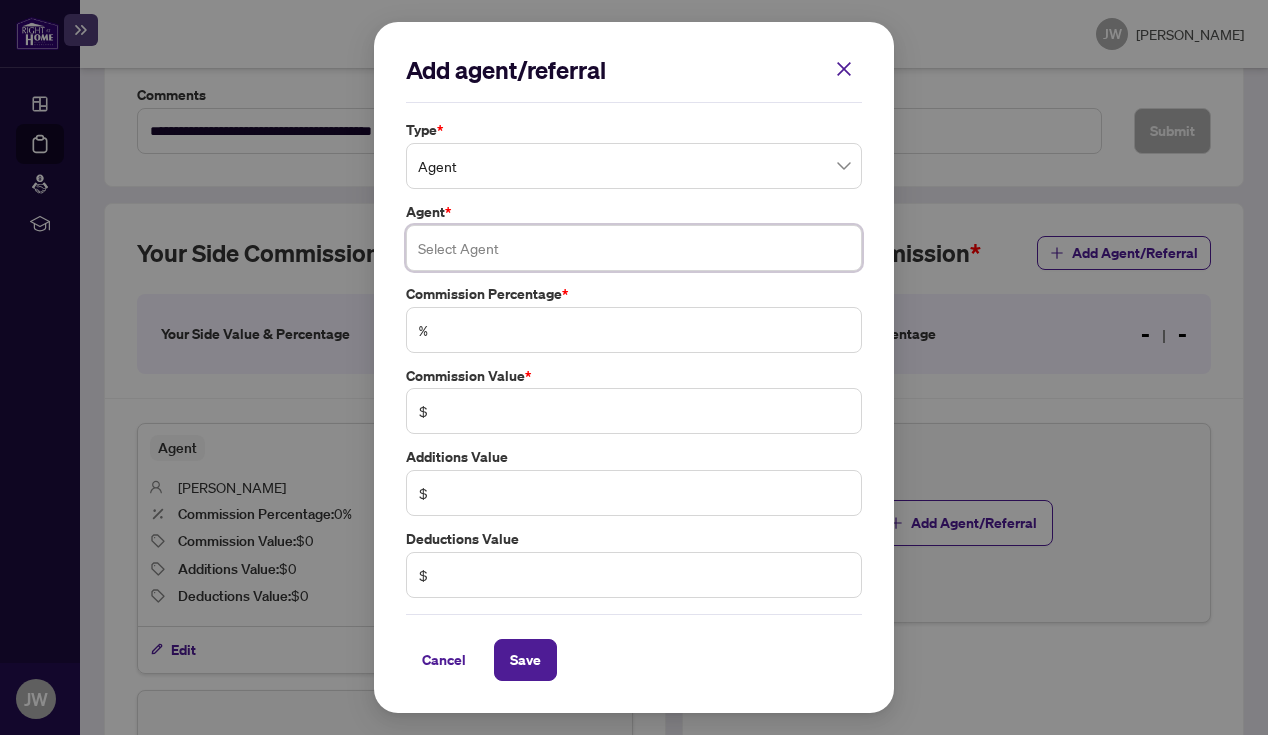 click at bounding box center [634, 248] 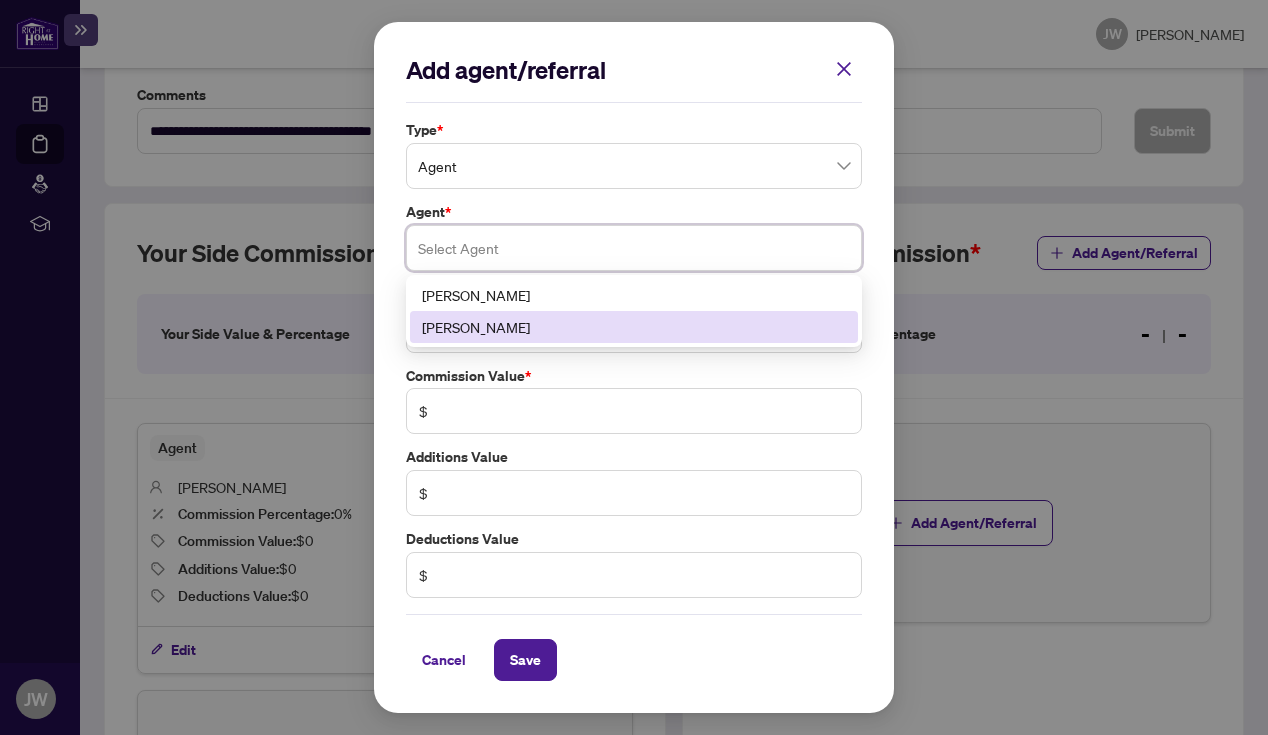 click on "Gourav  Khatri" at bounding box center (634, 327) 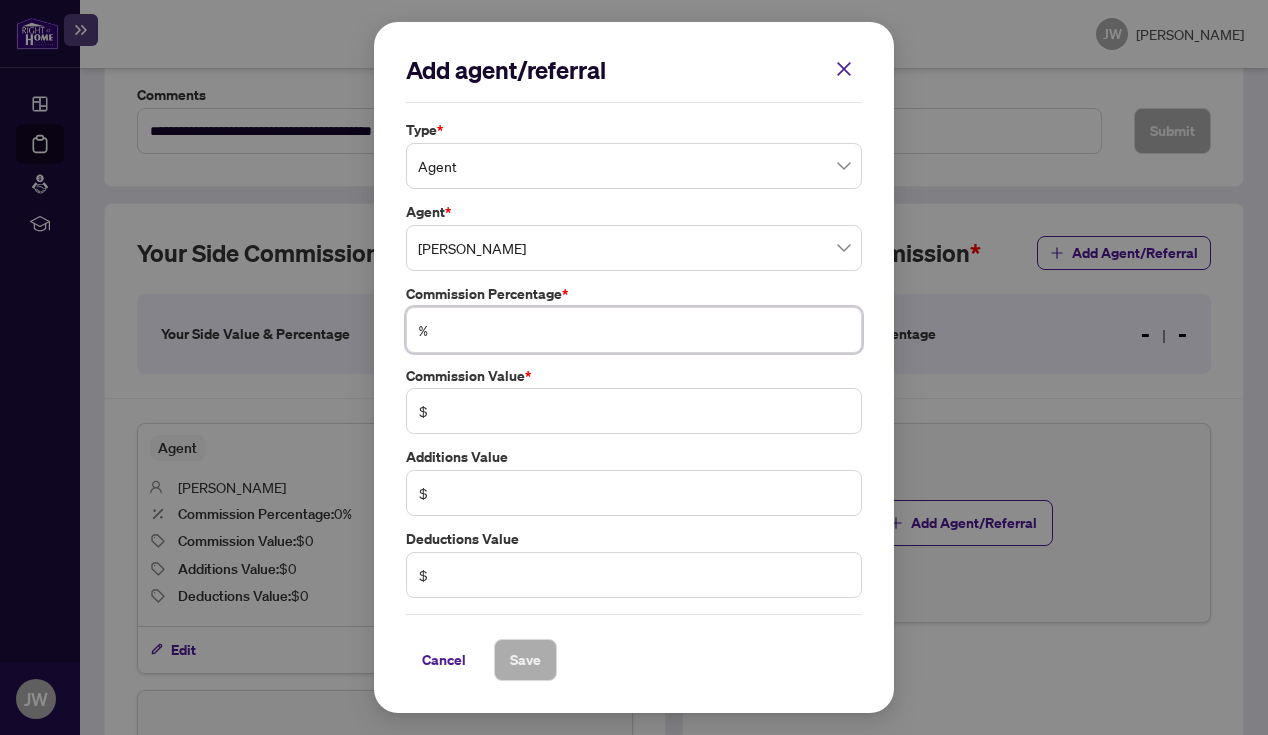 click at bounding box center (644, 330) 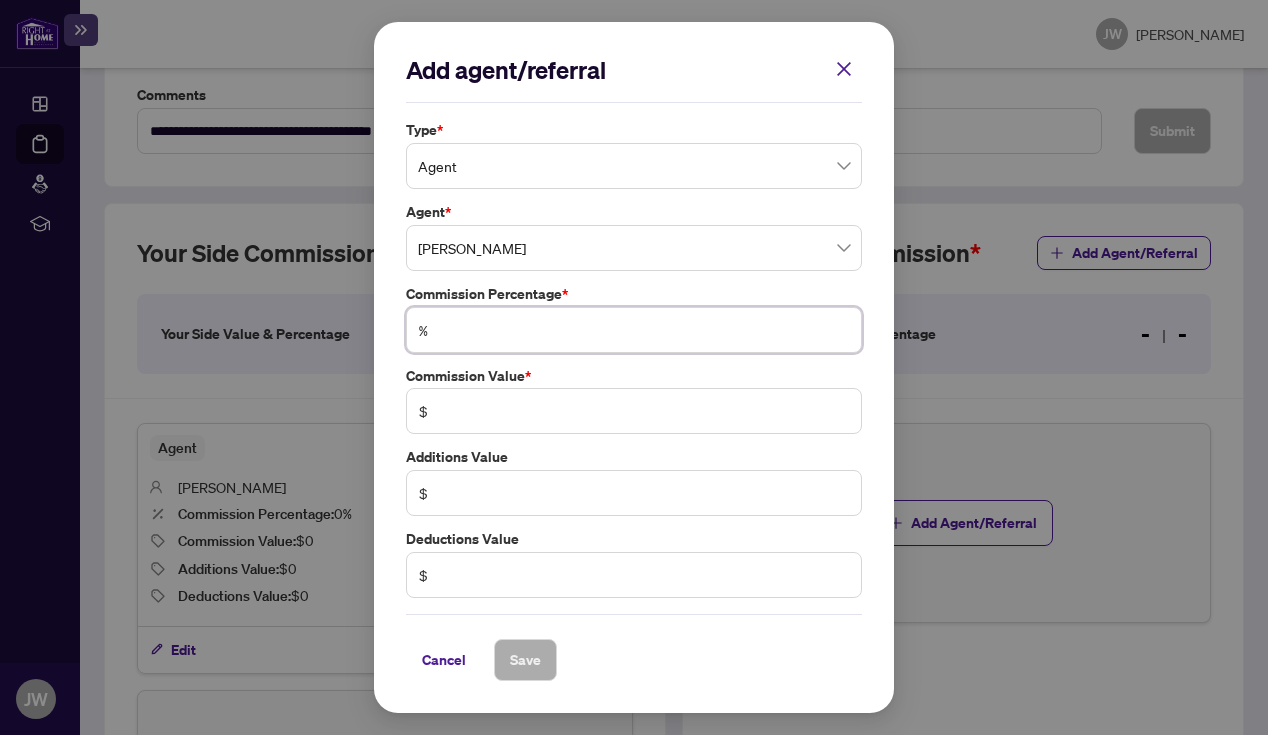 type on "*" 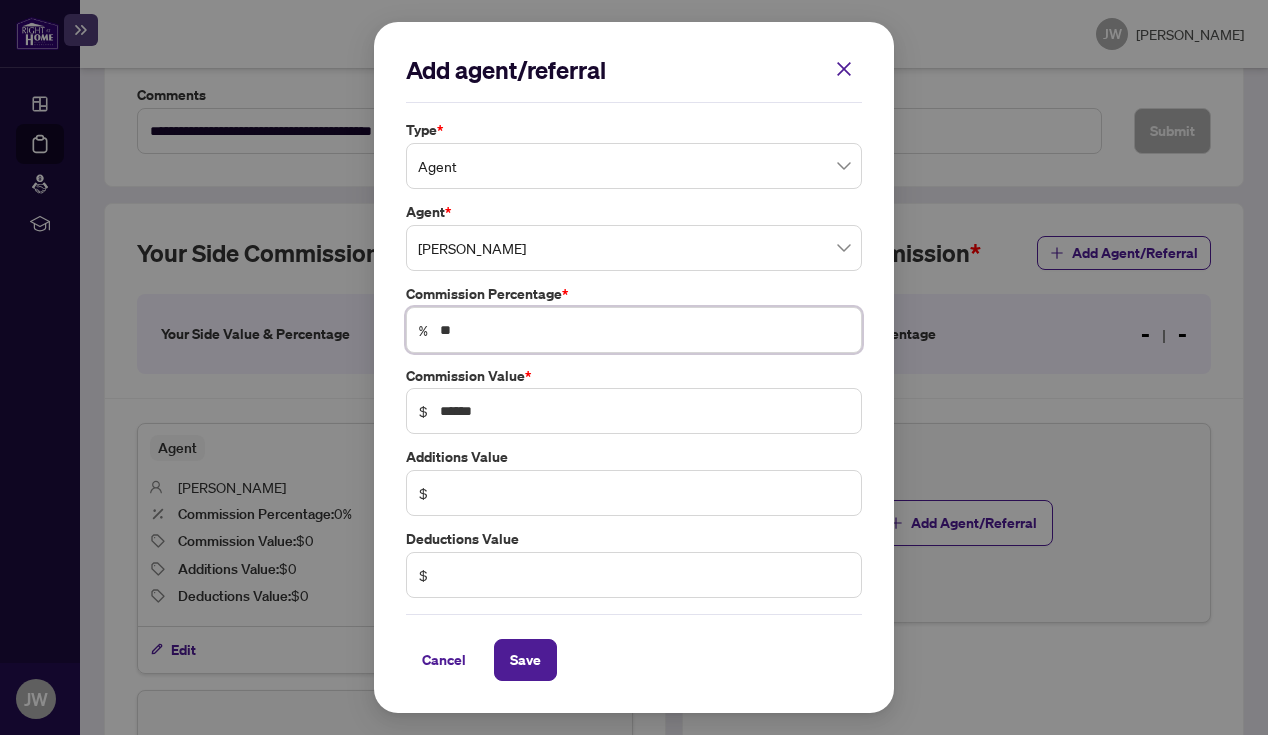 type on "***" 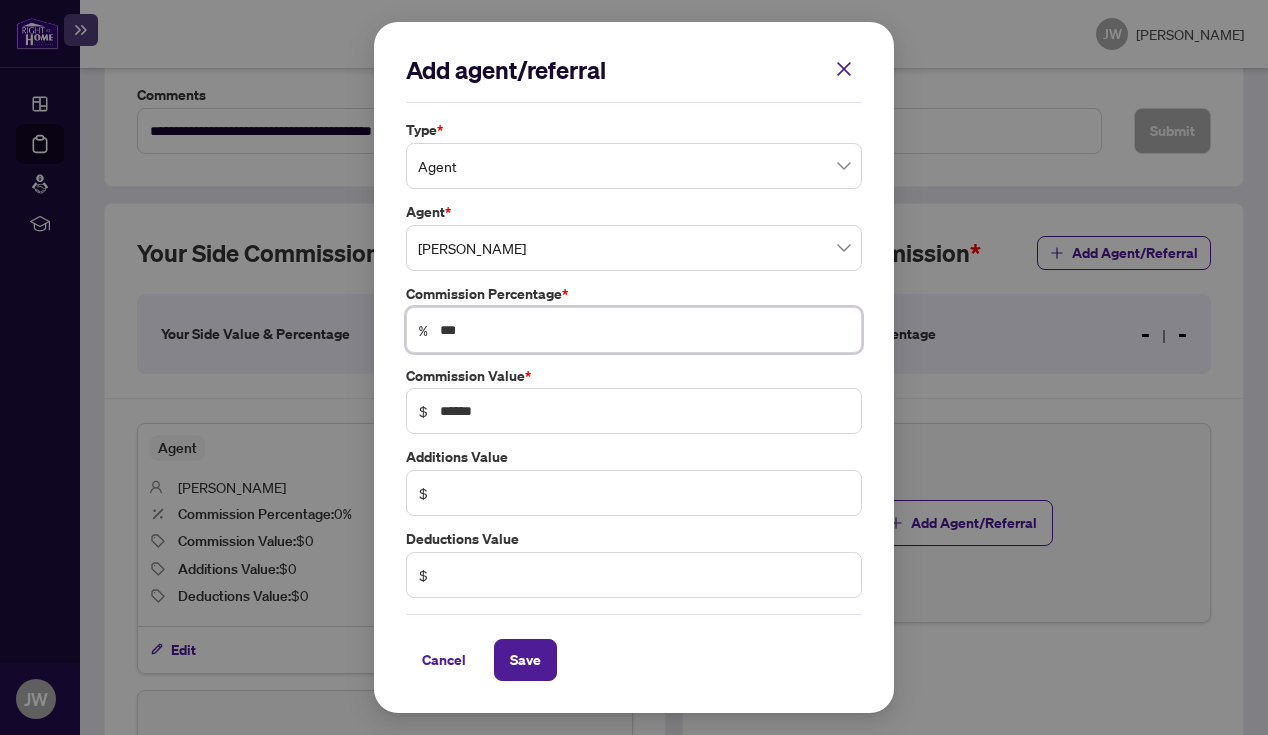 type on "******" 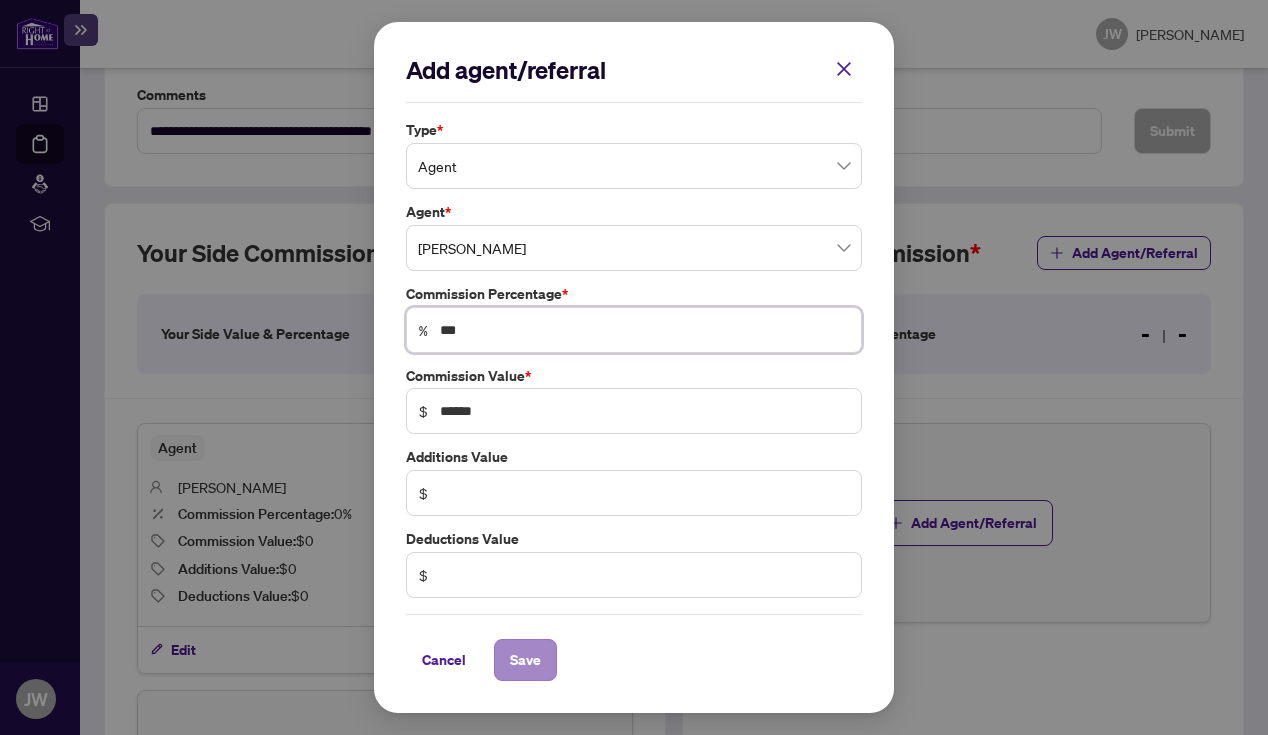 type on "***" 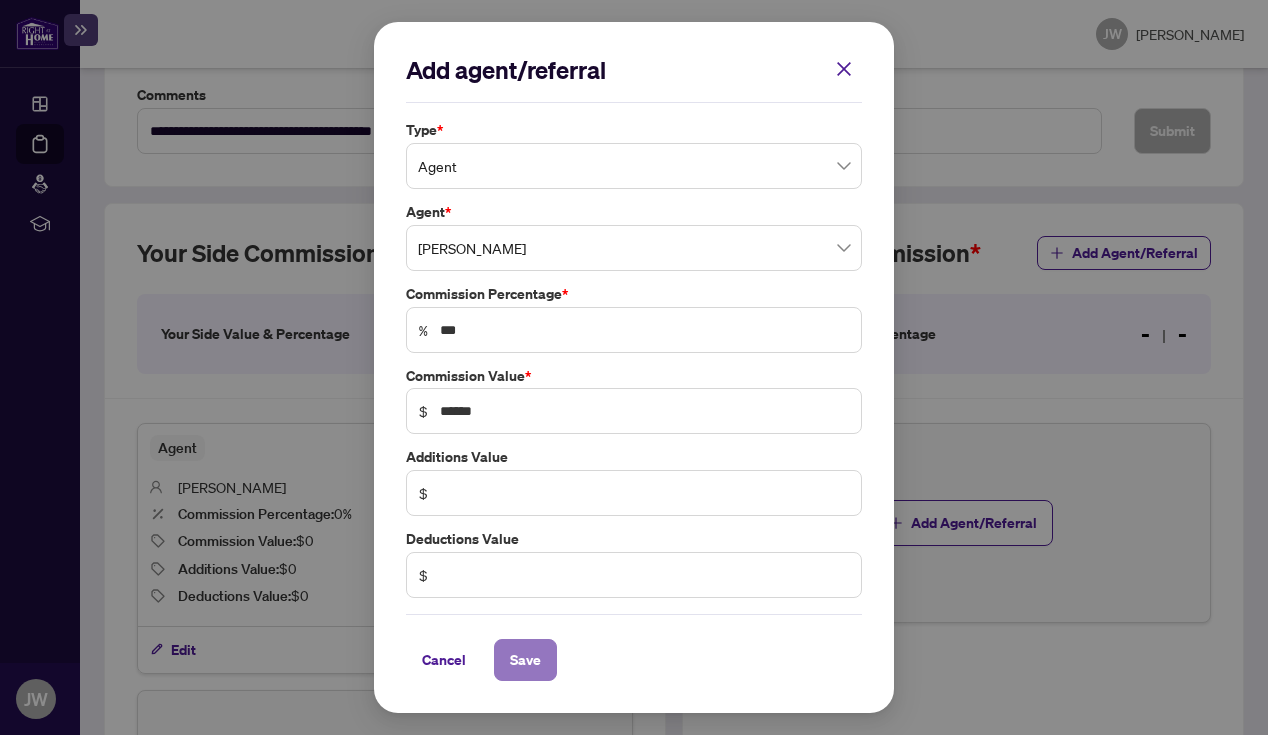 click on "Save" at bounding box center (525, 660) 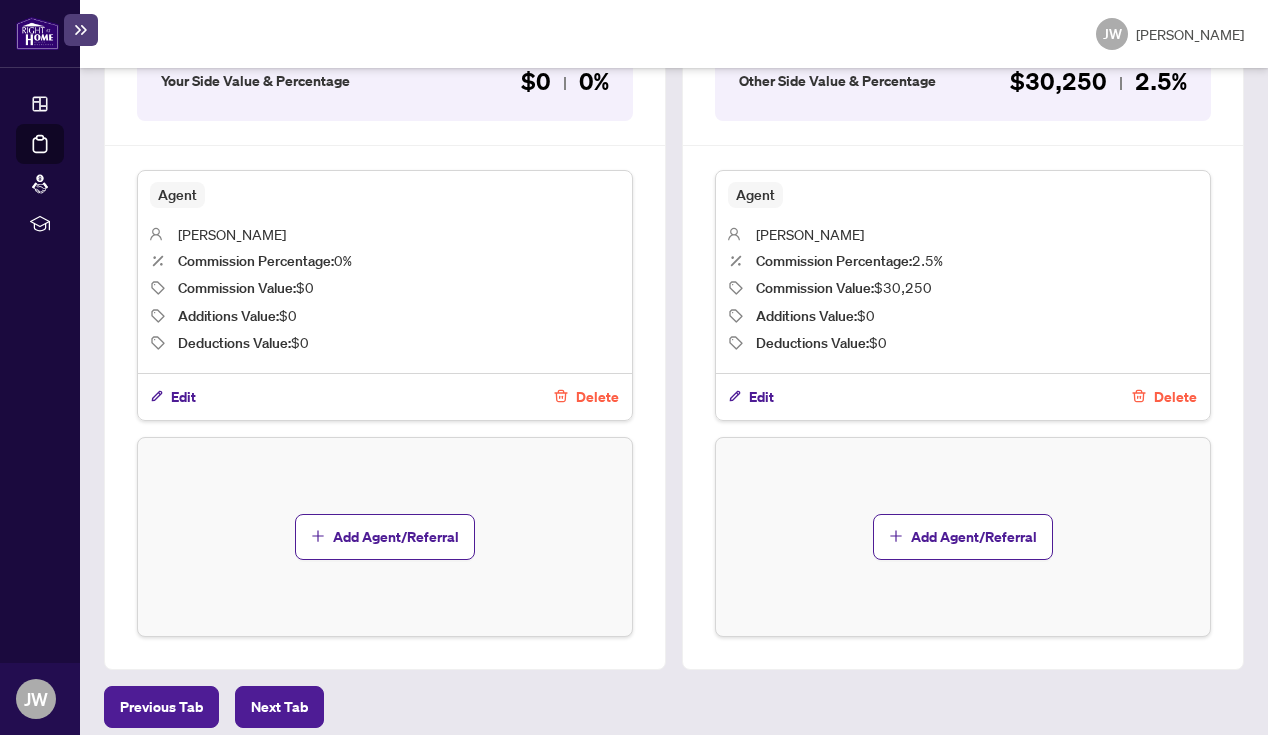 scroll, scrollTop: 785, scrollLeft: 0, axis: vertical 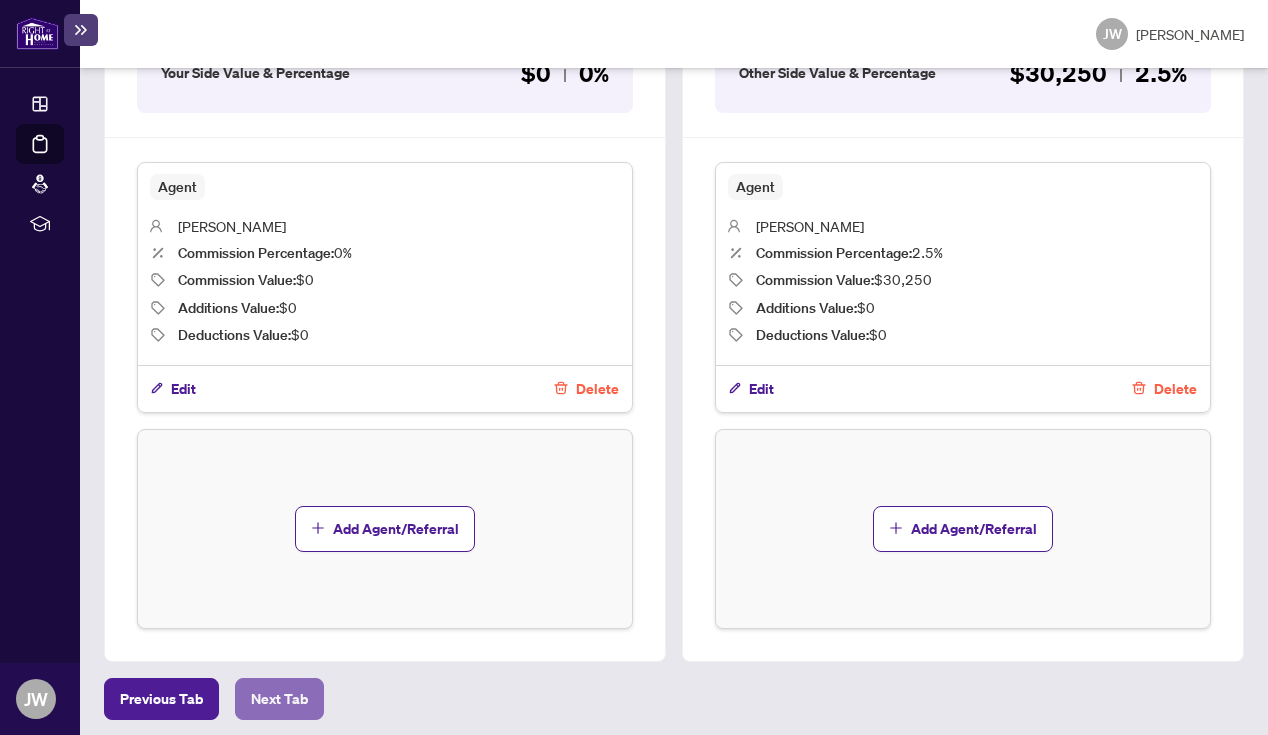 click on "Next Tab" at bounding box center [279, 699] 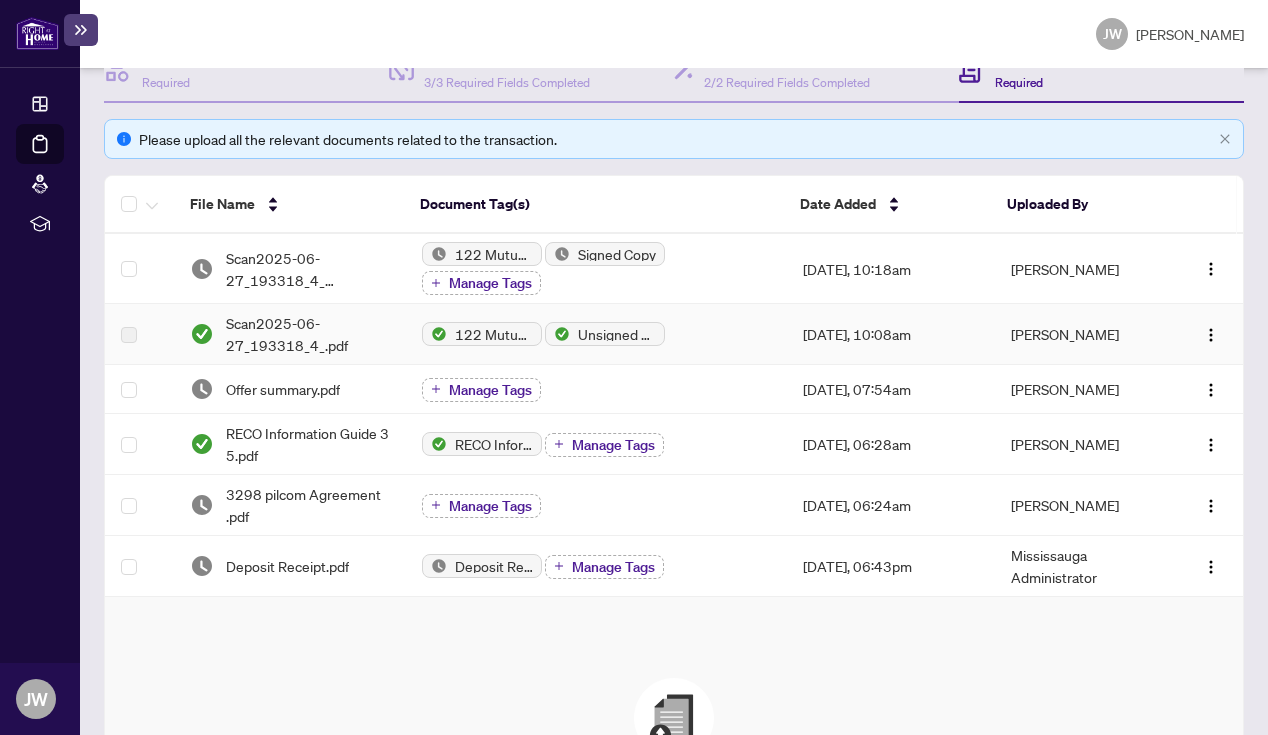 scroll, scrollTop: 242, scrollLeft: 0, axis: vertical 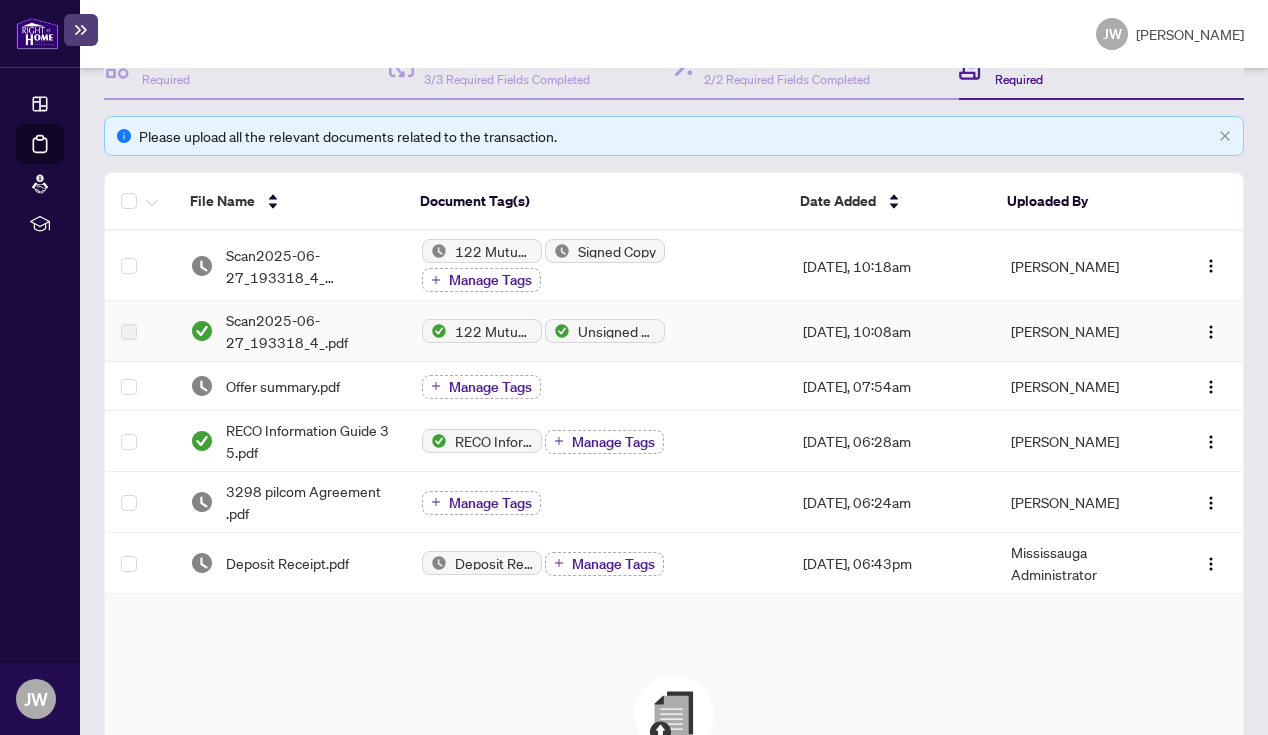 click at bounding box center (129, 332) 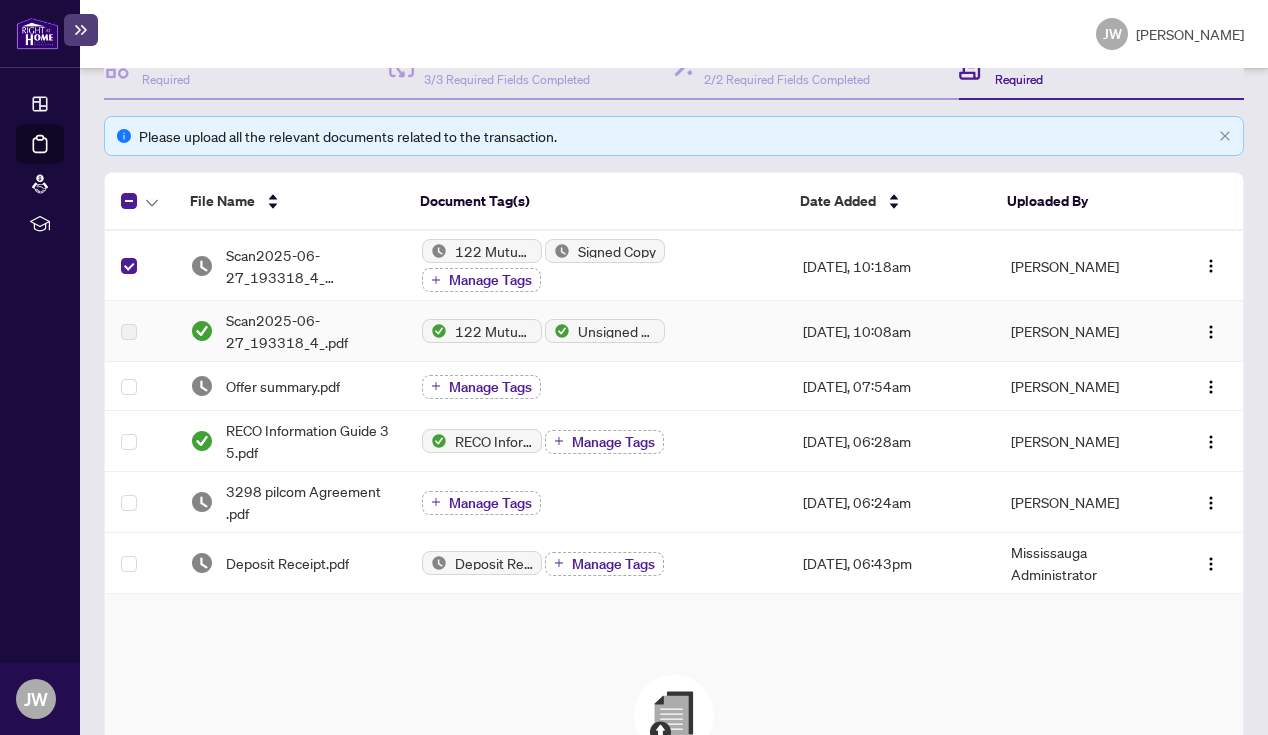 click at bounding box center [129, 332] 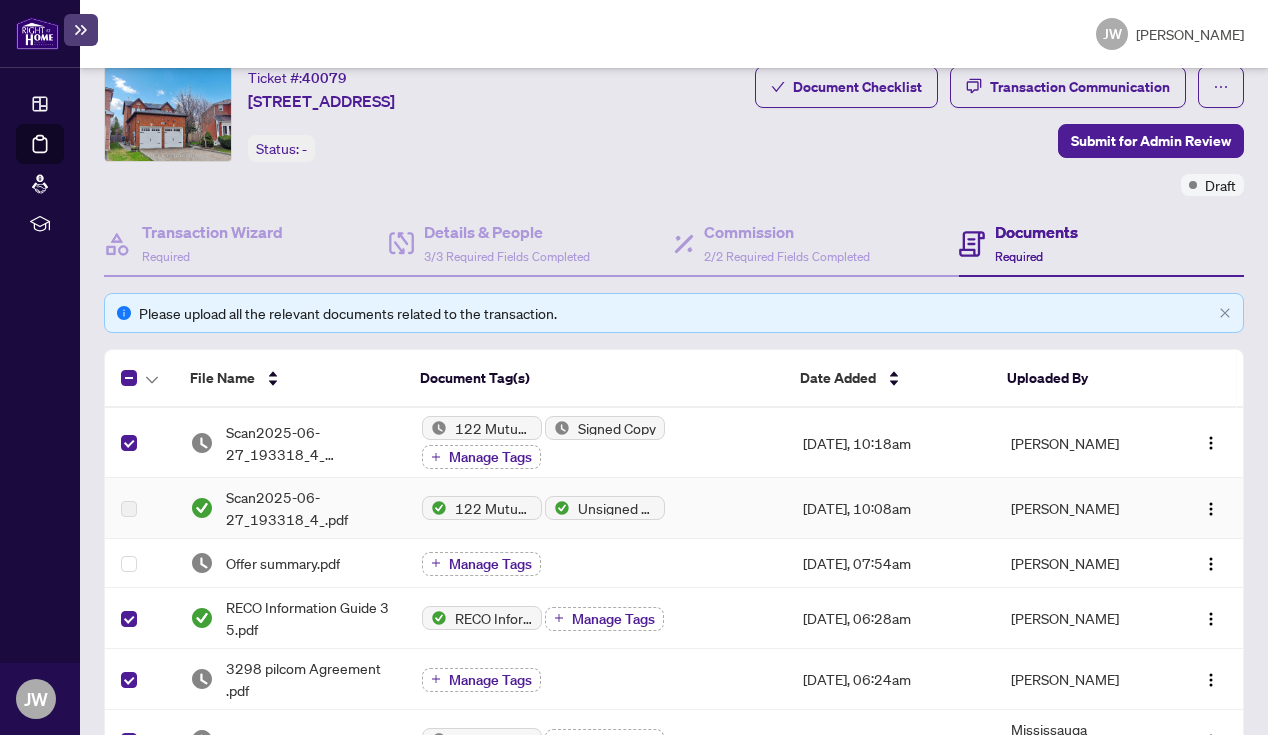 scroll, scrollTop: 63, scrollLeft: 0, axis: vertical 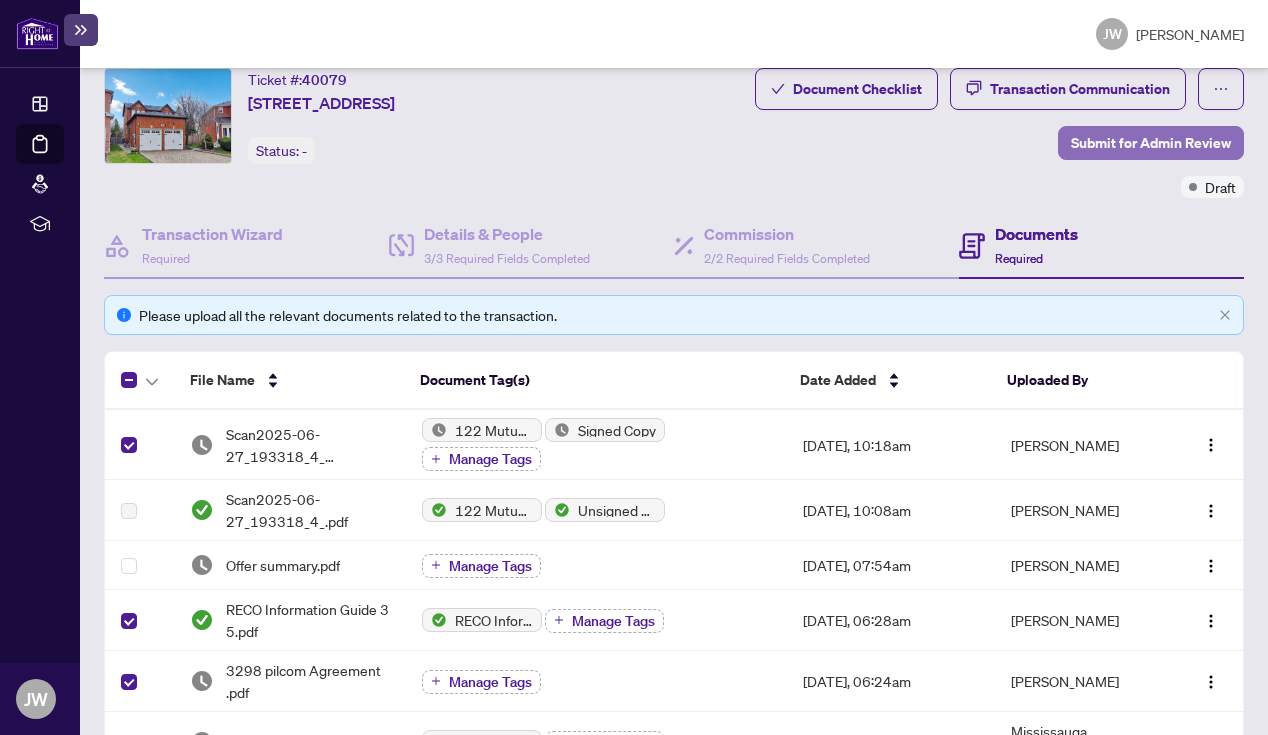 click on "Submit for Admin Review" at bounding box center (1151, 143) 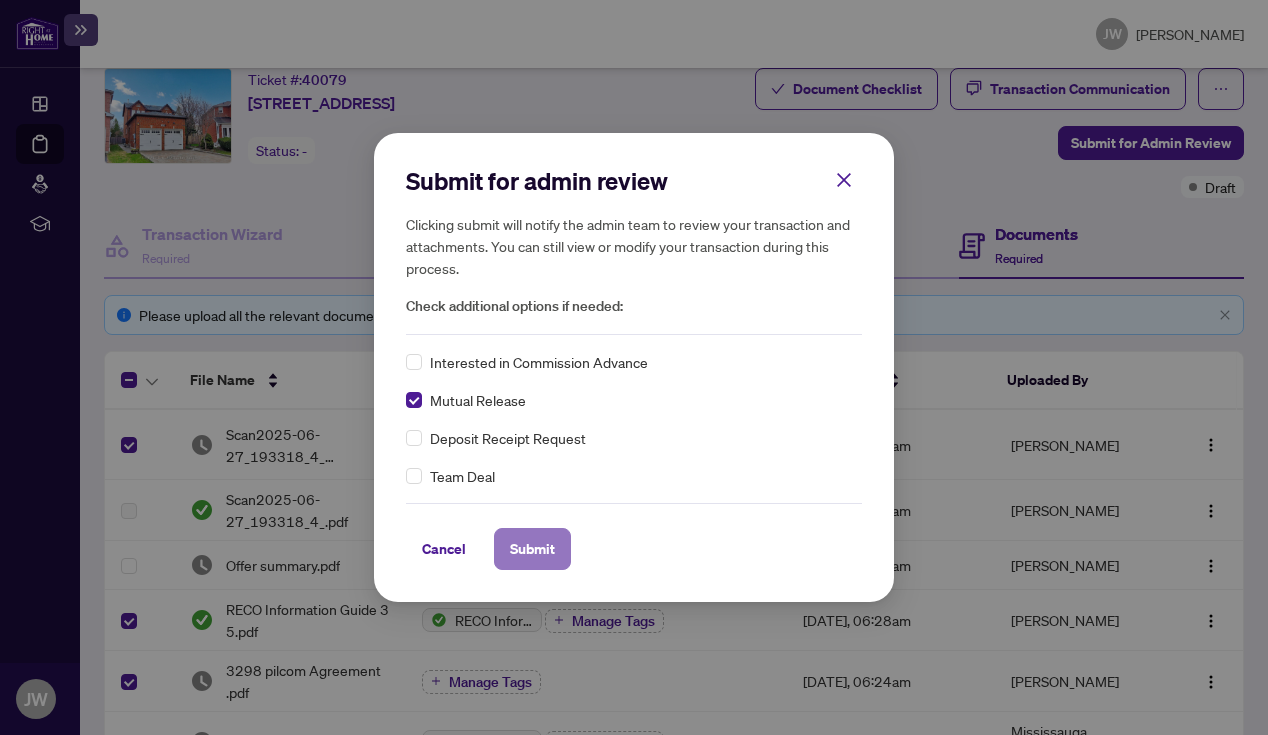 click on "Submit" at bounding box center [532, 549] 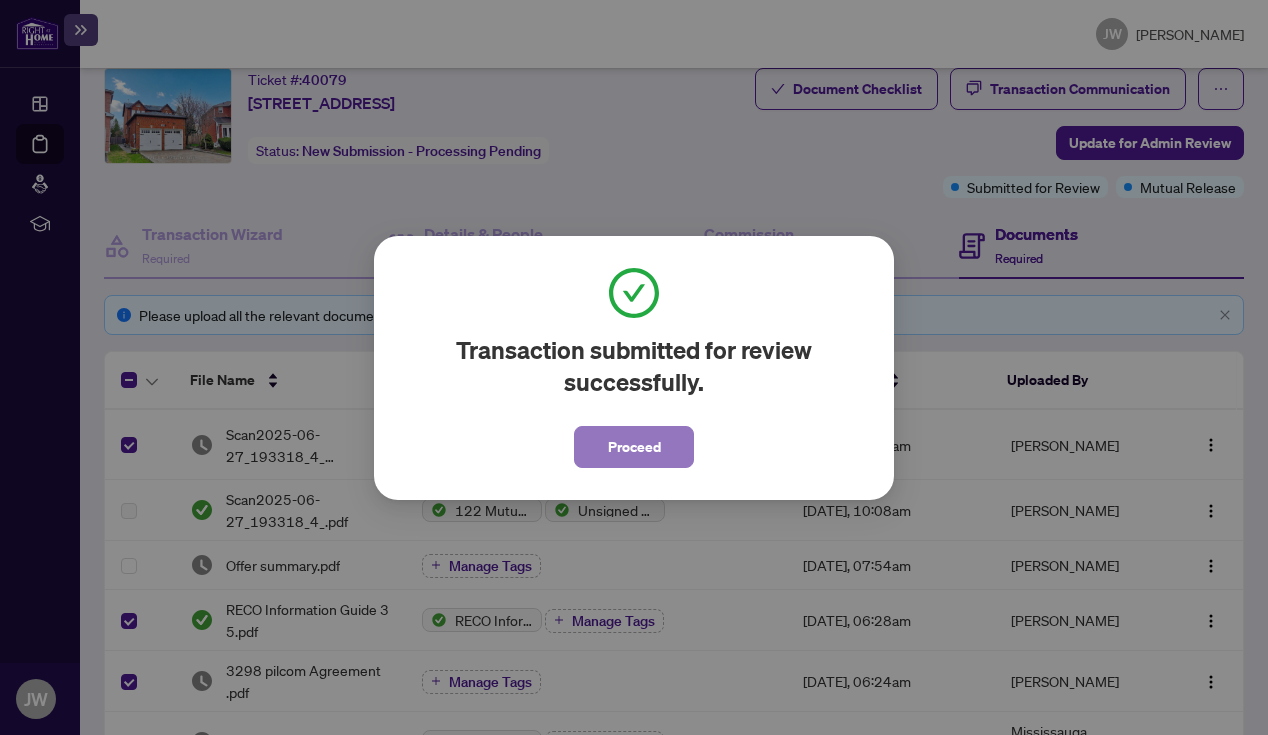click on "Proceed" at bounding box center (634, 447) 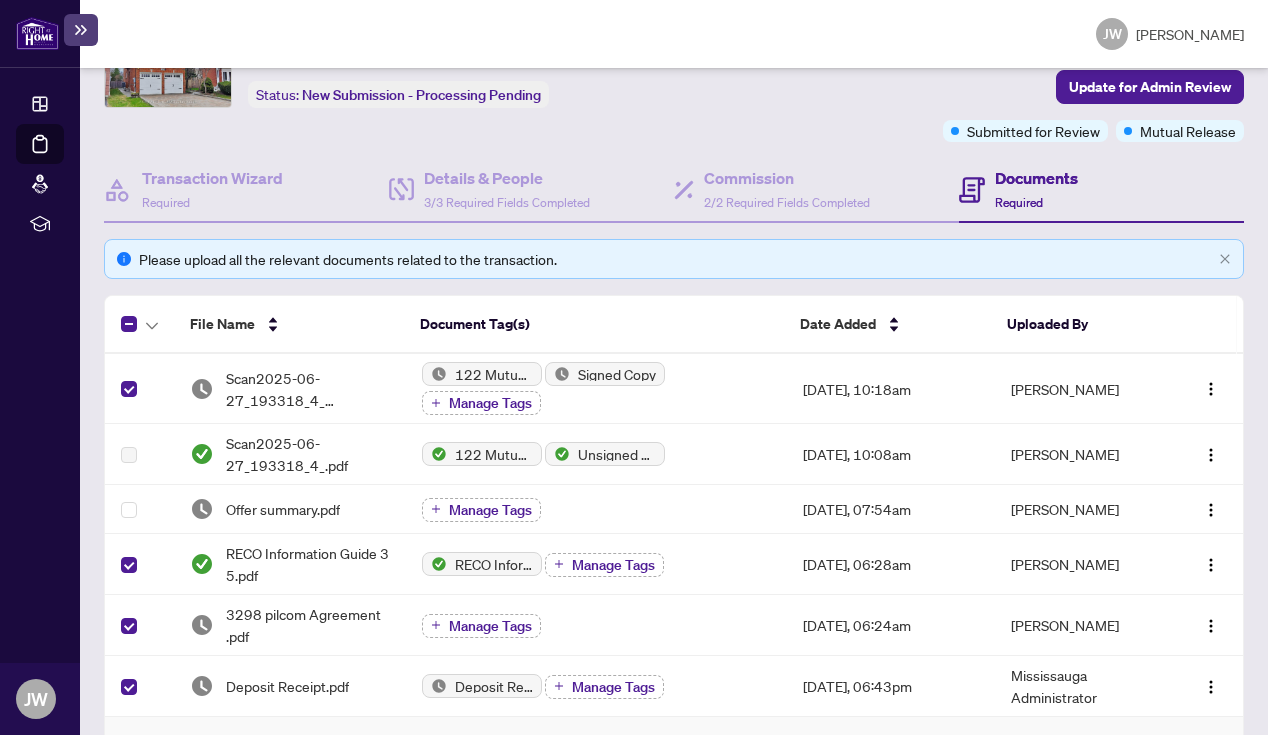 scroll, scrollTop: 0, scrollLeft: 0, axis: both 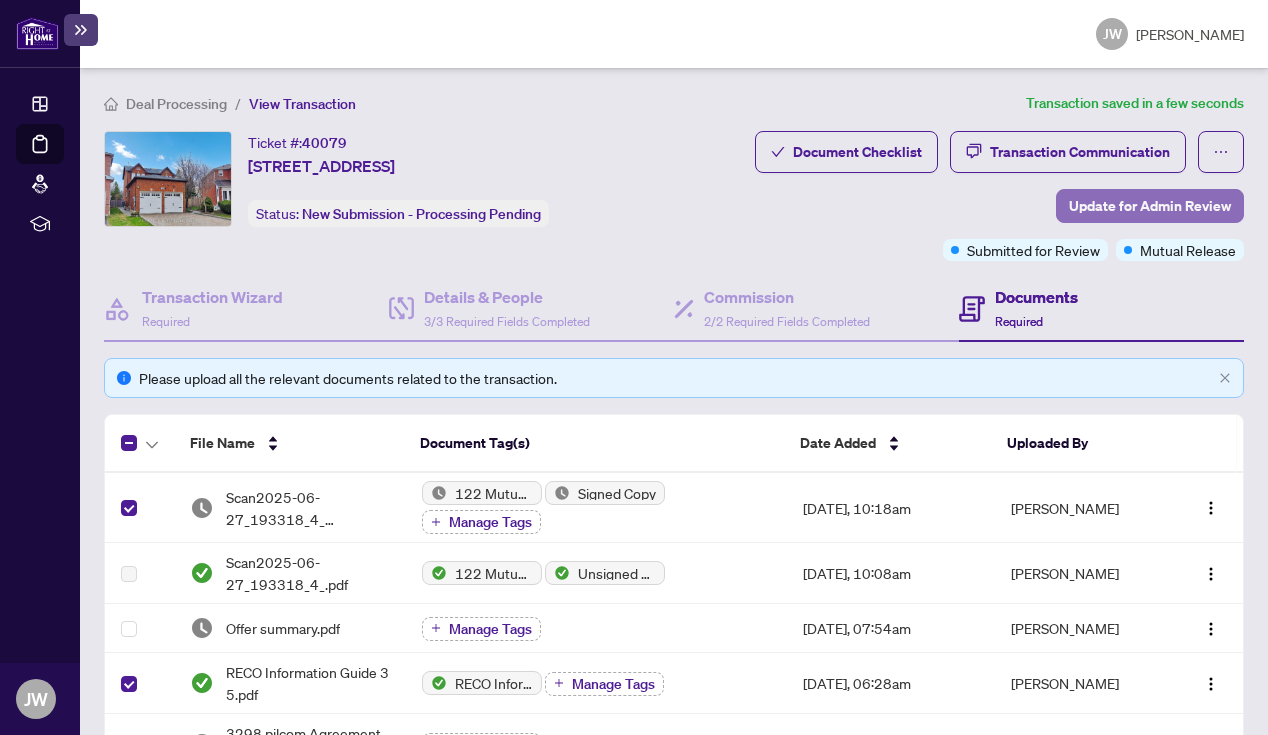 click on "Update for Admin Review" at bounding box center (1150, 206) 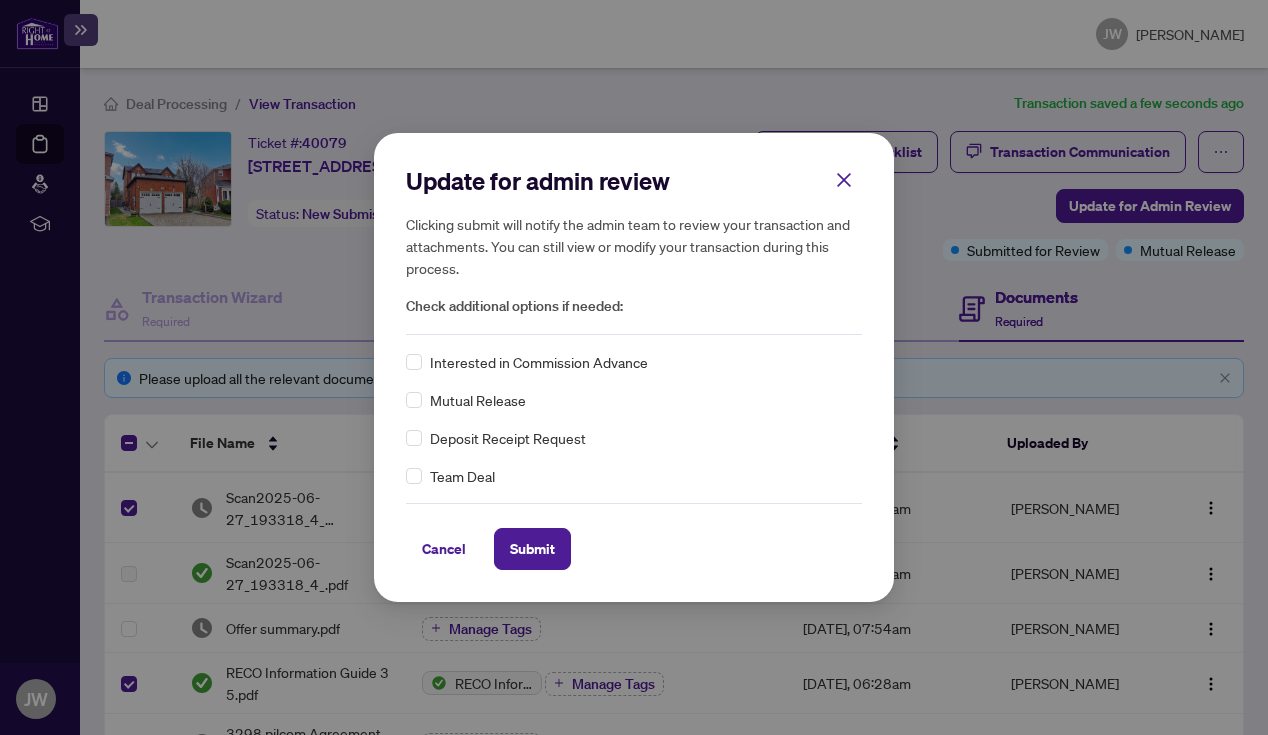 click 